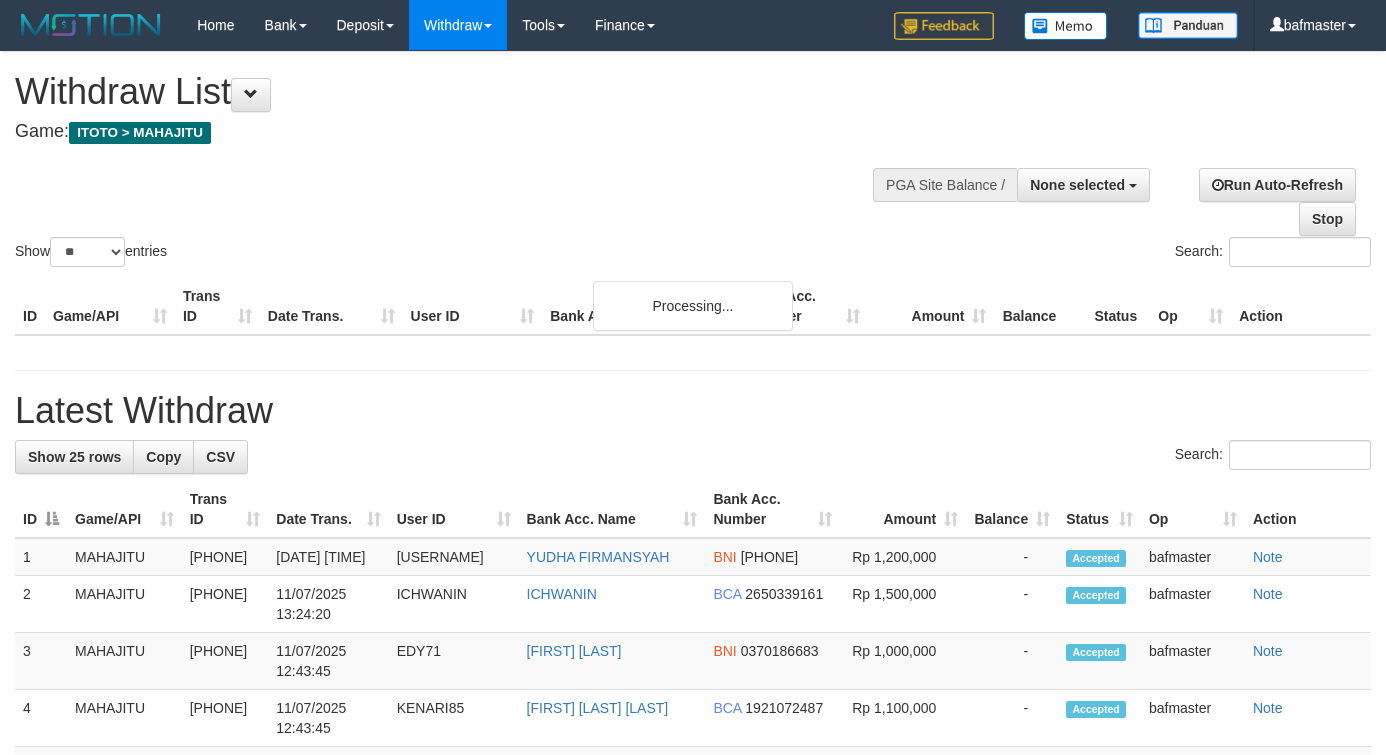 select 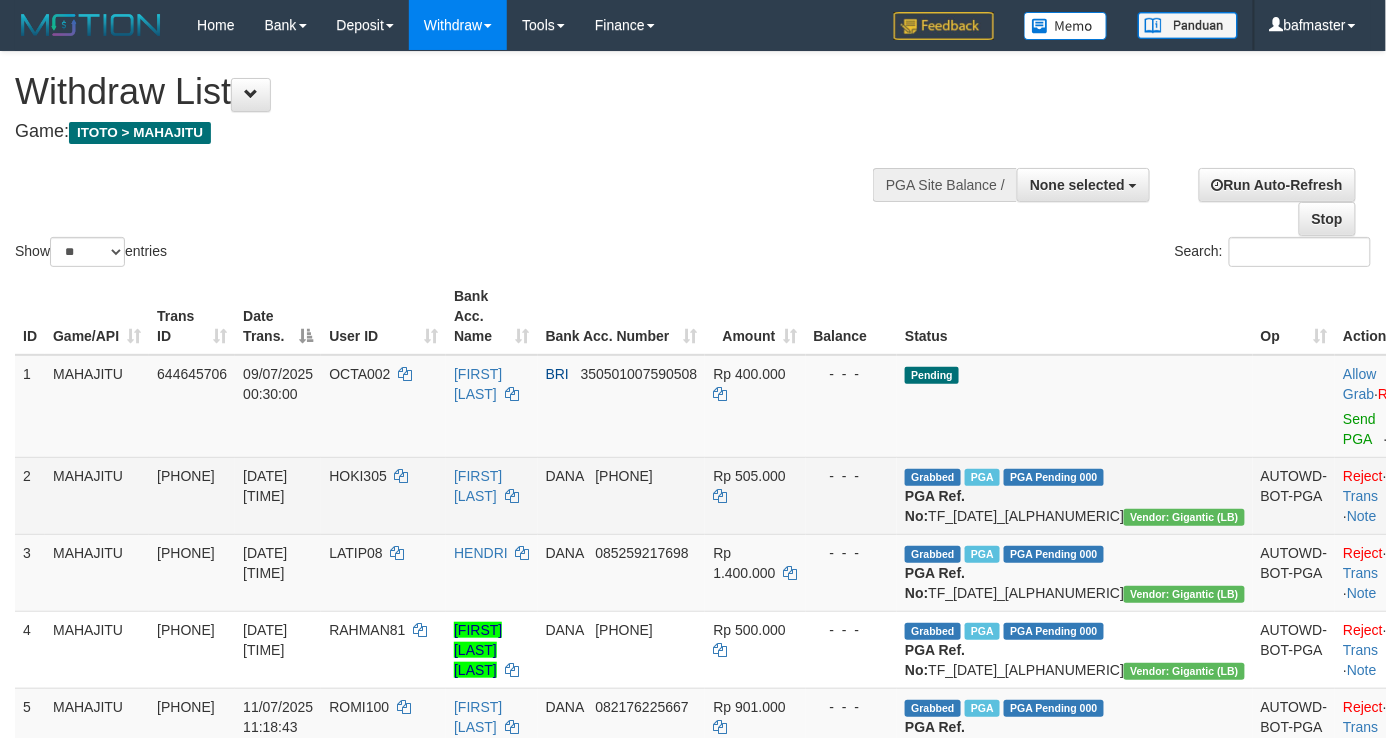scroll, scrollTop: 472, scrollLeft: 0, axis: vertical 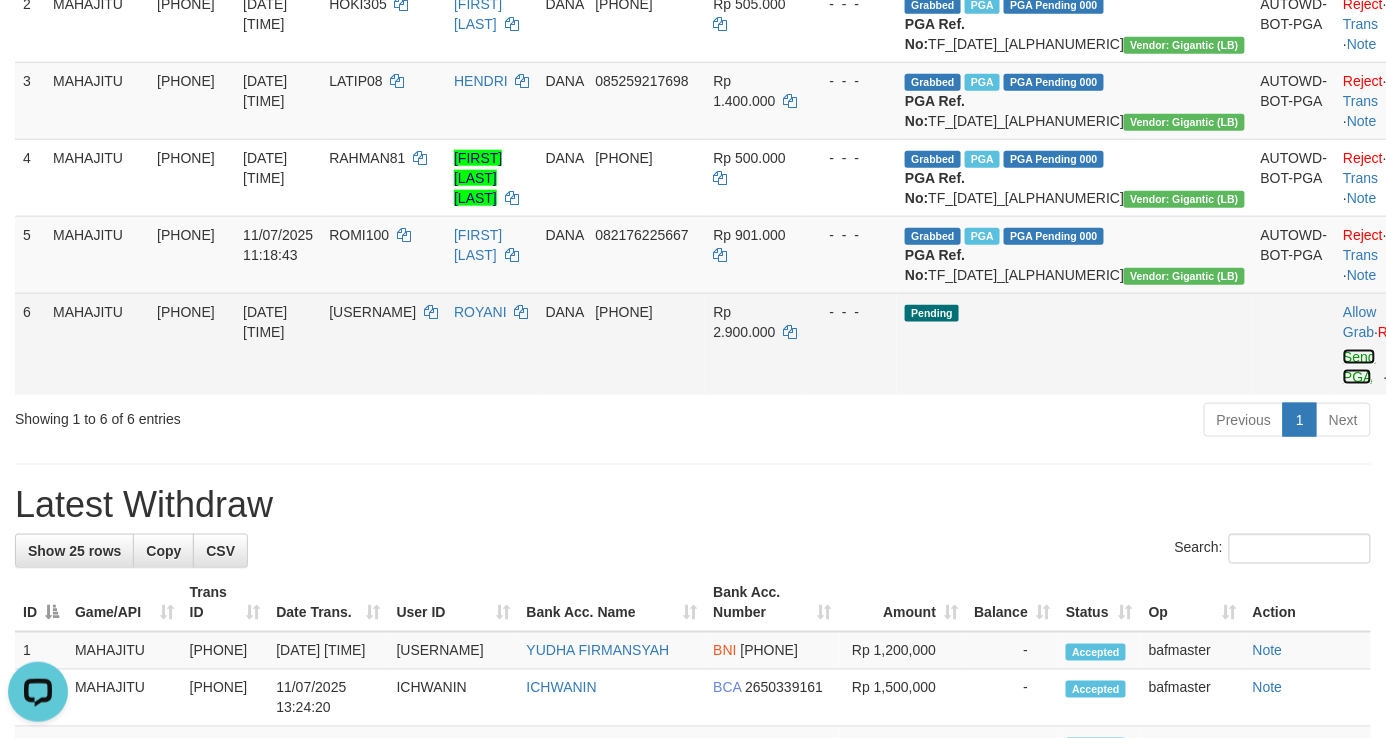 click on "Send PGA" at bounding box center [1359, 367] 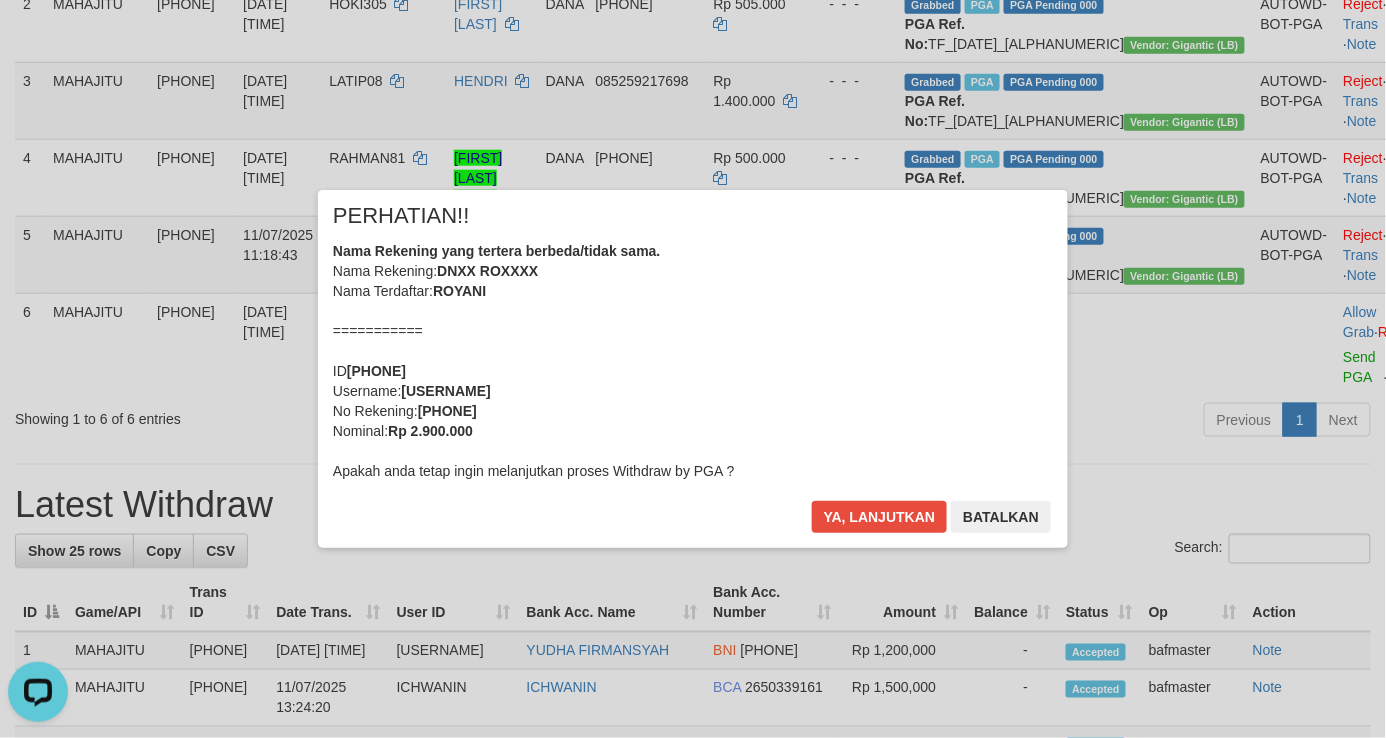 click on "Nama Rekening yang tertera berbeda/tidak sama. Nama Rekening:  DNXX ROXXXX Nama Terdaftar:  ROYANI =========== ID  647663685 Username:  KASIHDONG12 No Rekening:  088976450030 Nominal:  Rp 2.900.000 Apakah anda tetap ingin melanjutkan proses Withdraw by PGA ?" at bounding box center [693, 361] 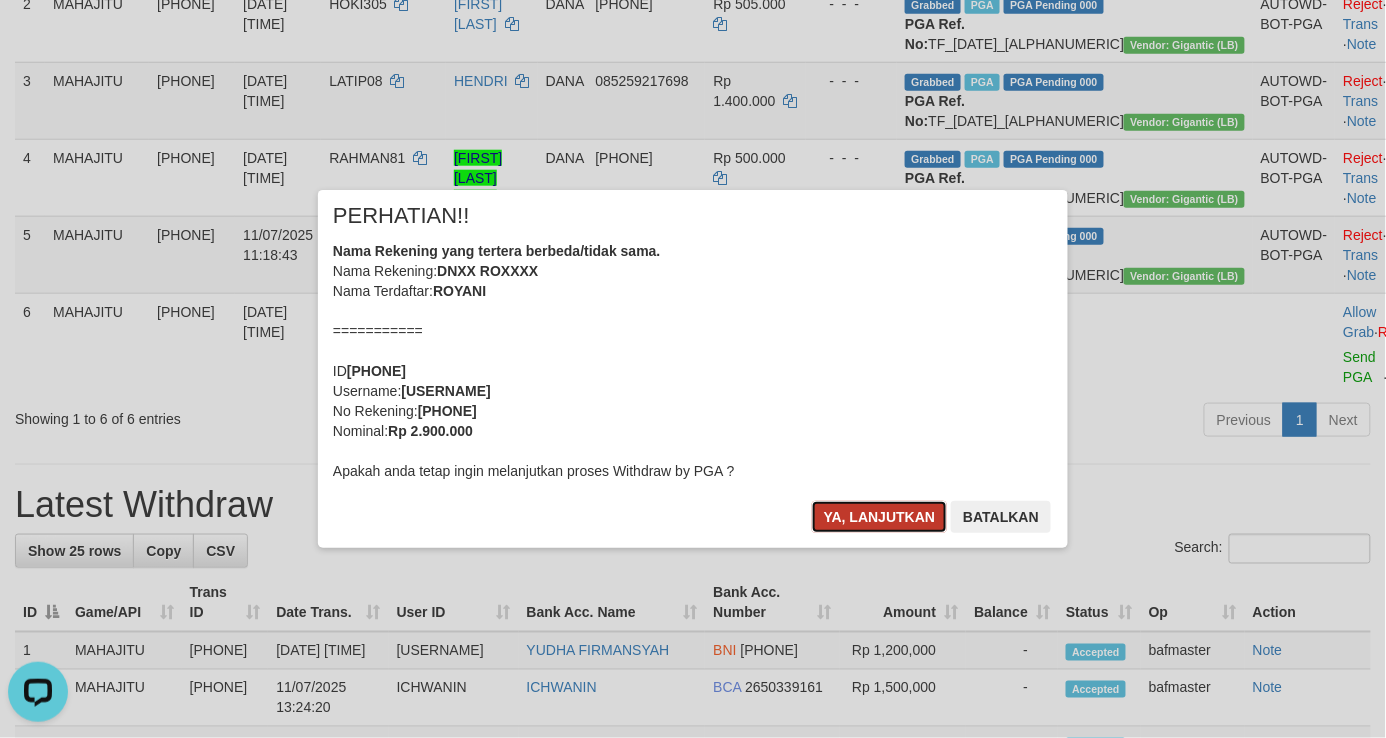 click on "Ya, lanjutkan" at bounding box center (880, 517) 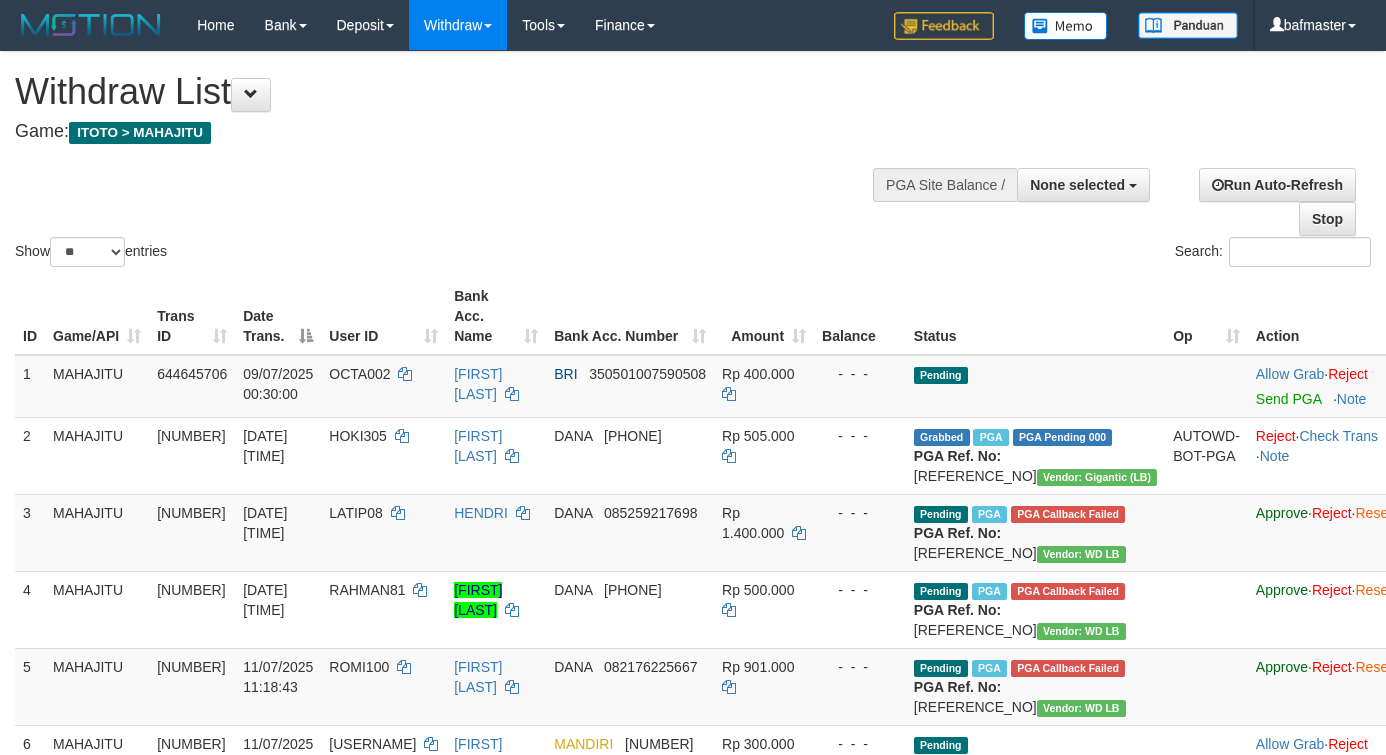 select 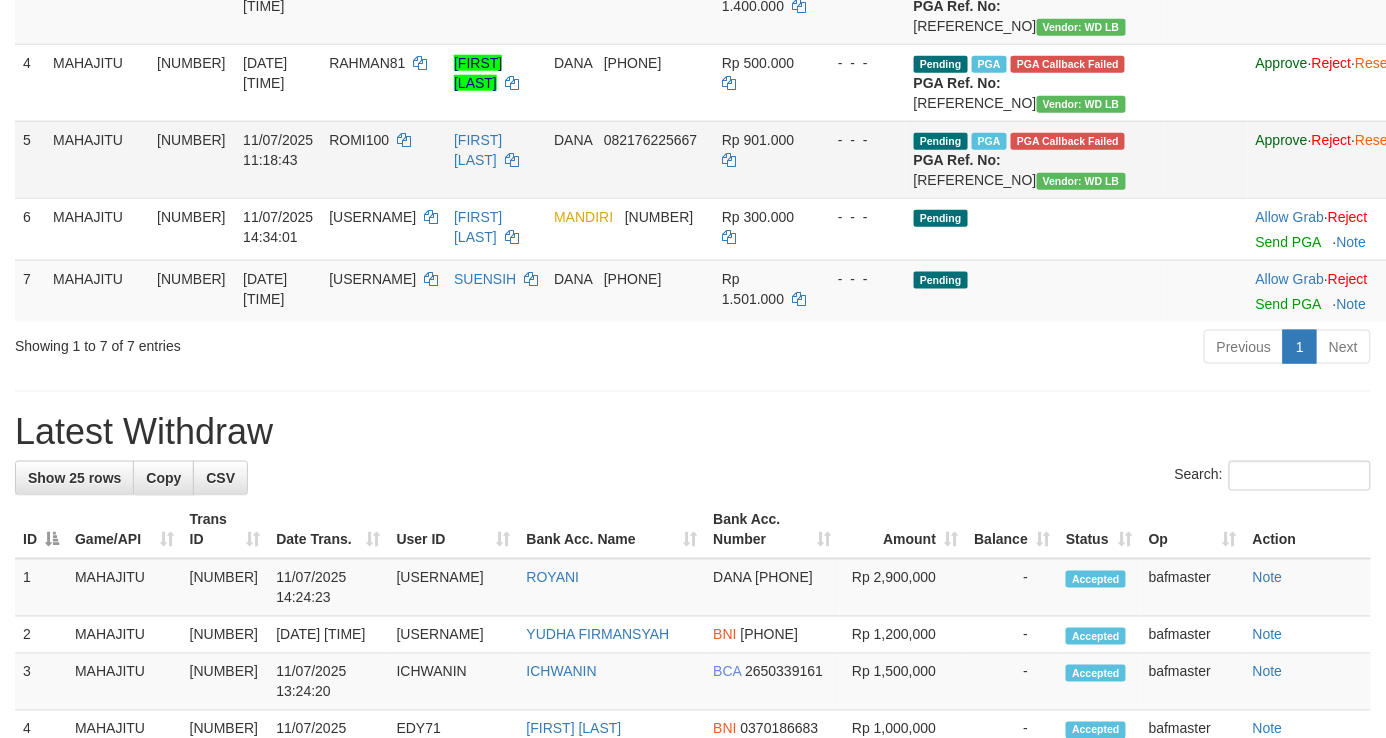 scroll, scrollTop: 432, scrollLeft: 0, axis: vertical 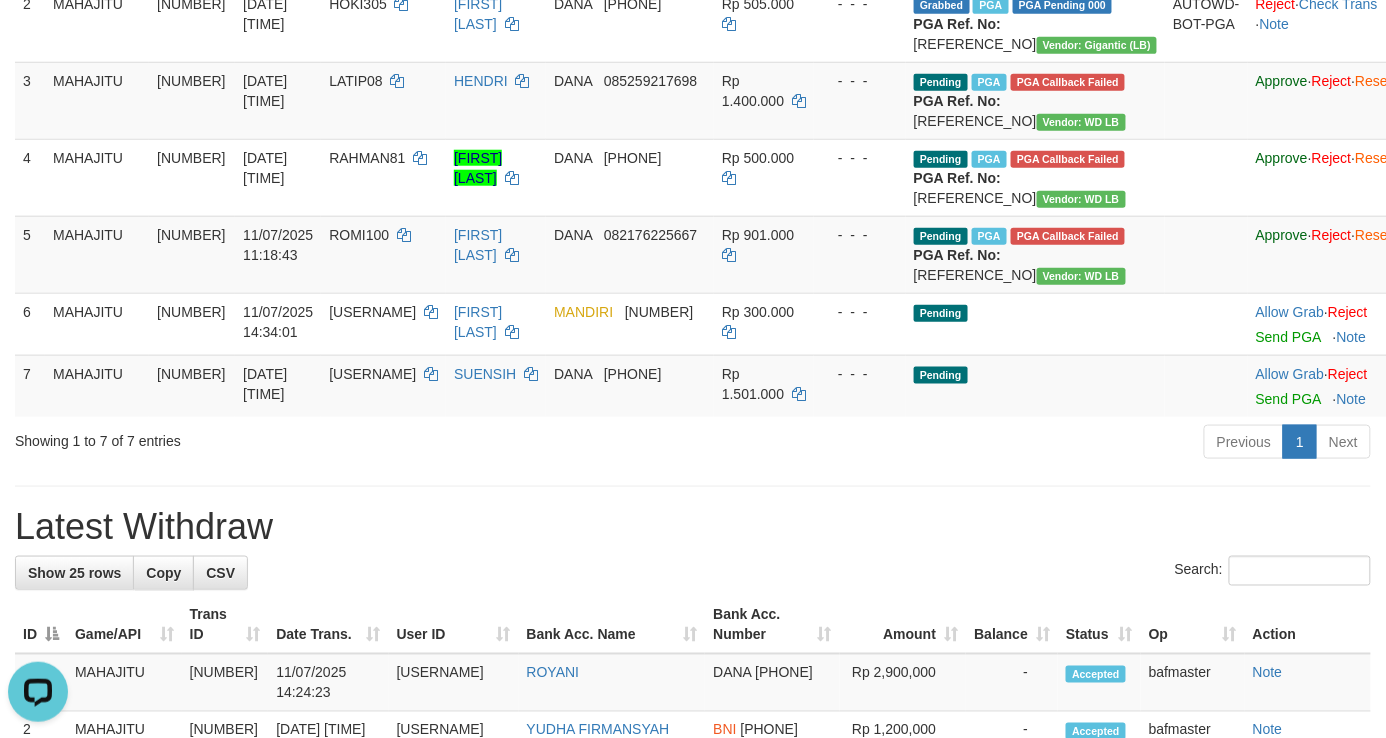 click on "Latest Withdraw" at bounding box center [693, 527] 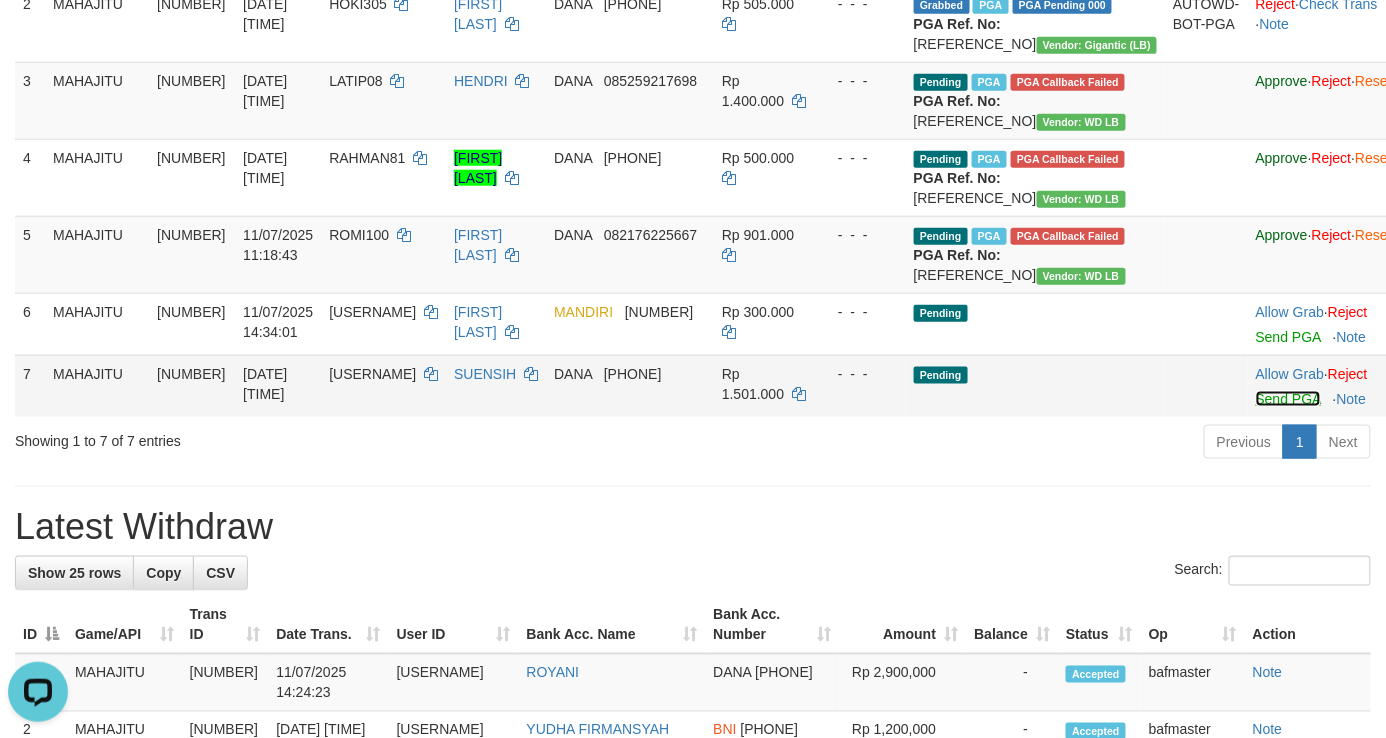 click on "Send PGA" at bounding box center [1288, 399] 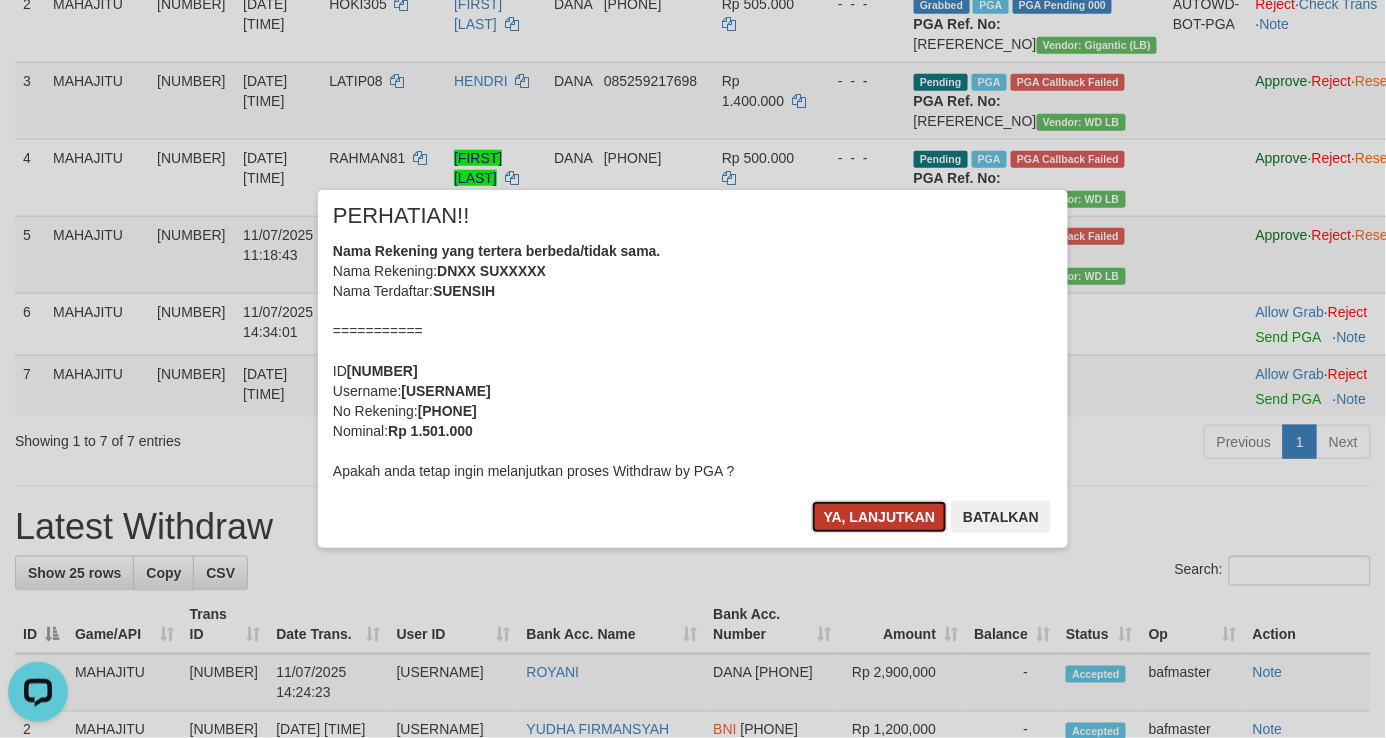 click on "Ya, lanjutkan" at bounding box center [880, 517] 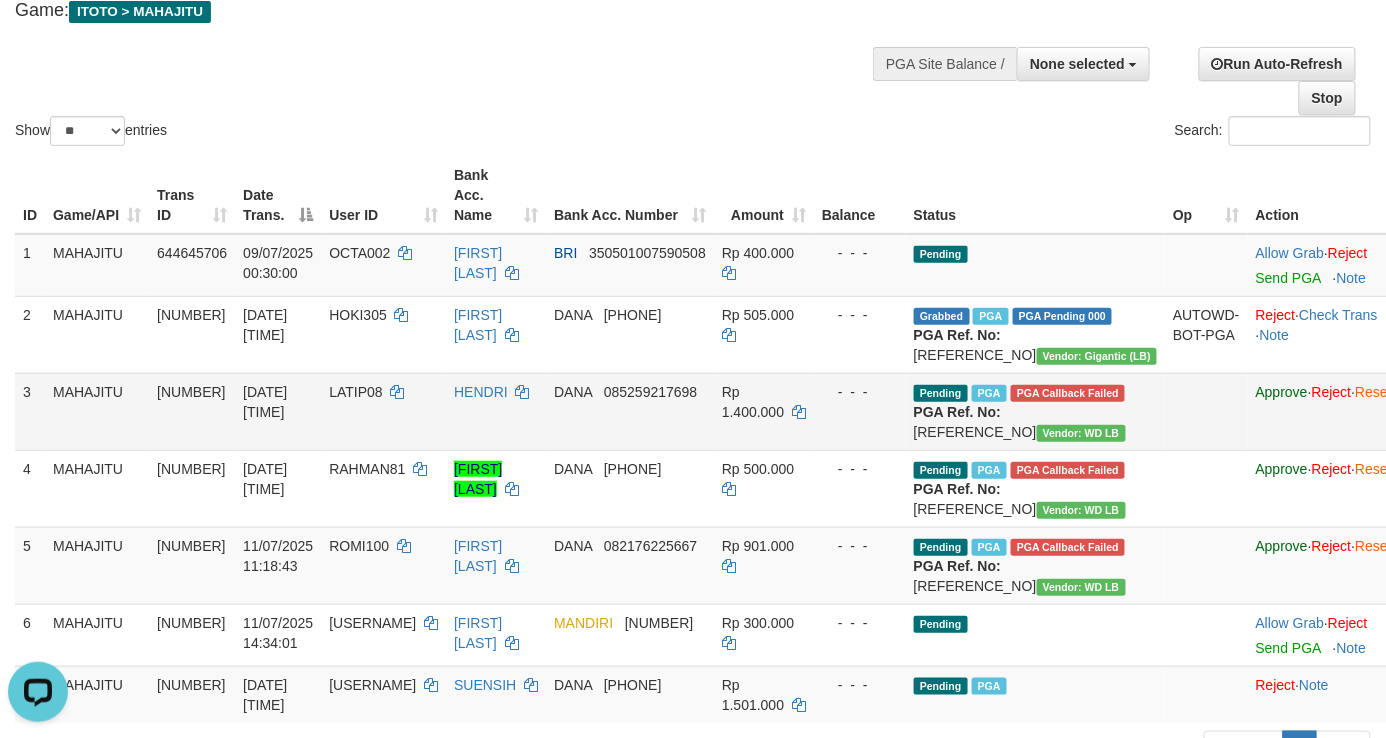 scroll, scrollTop: 0, scrollLeft: 0, axis: both 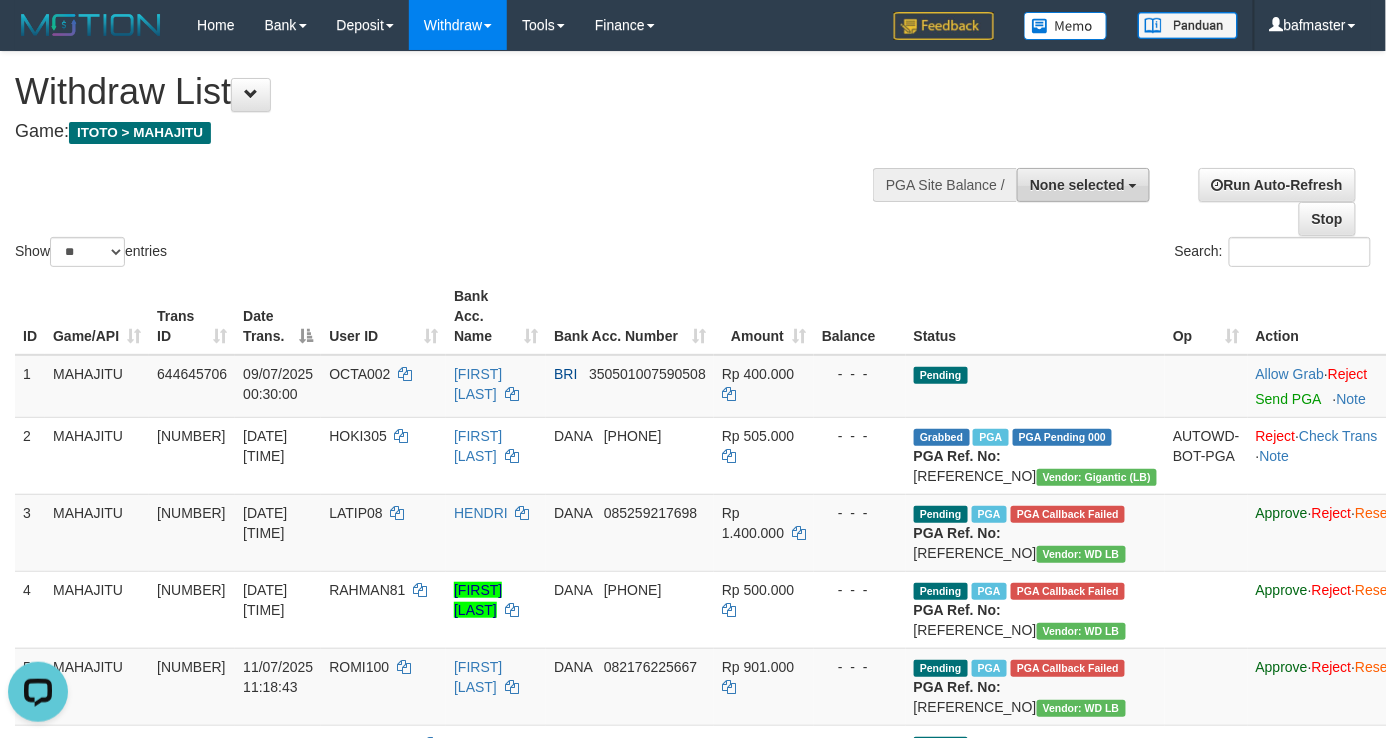click on "None selected" at bounding box center (1077, 185) 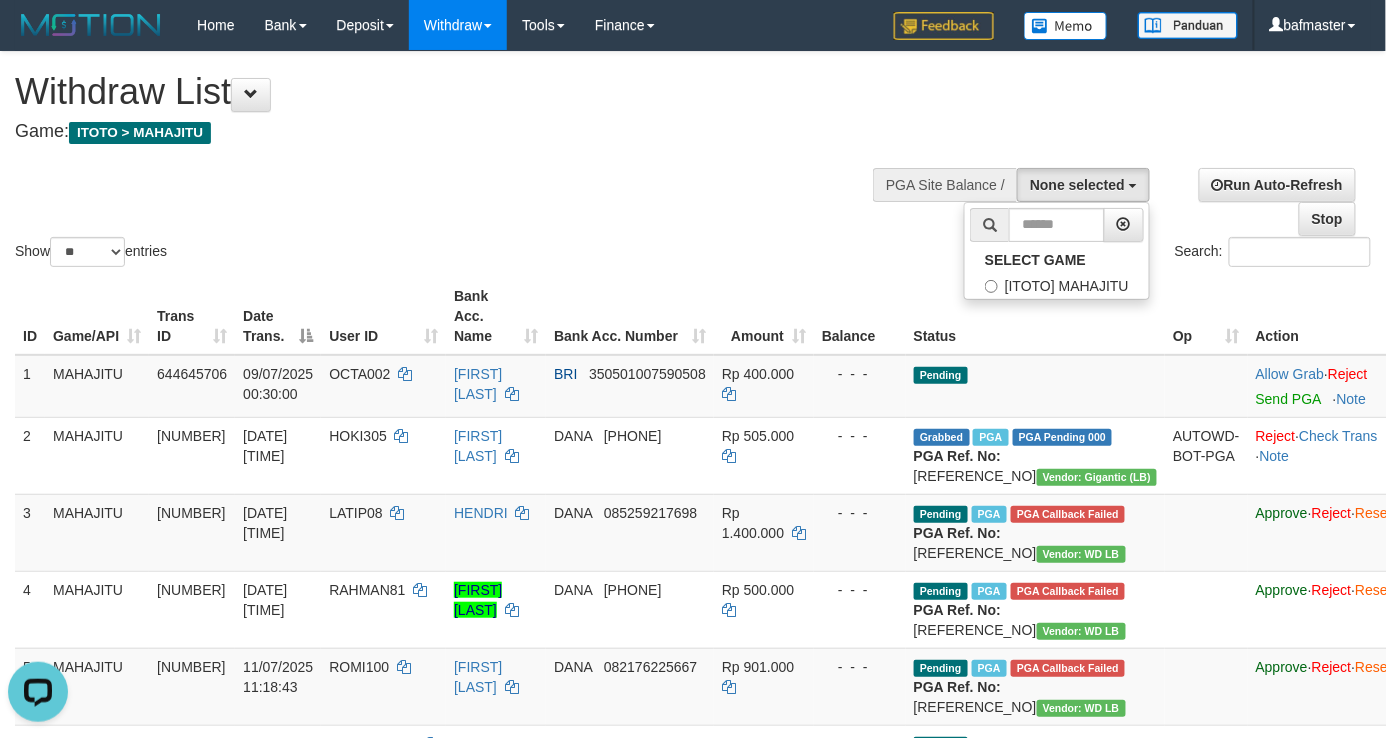 click on "Show  ** ** ** ***  entries Search:" at bounding box center (693, 161) 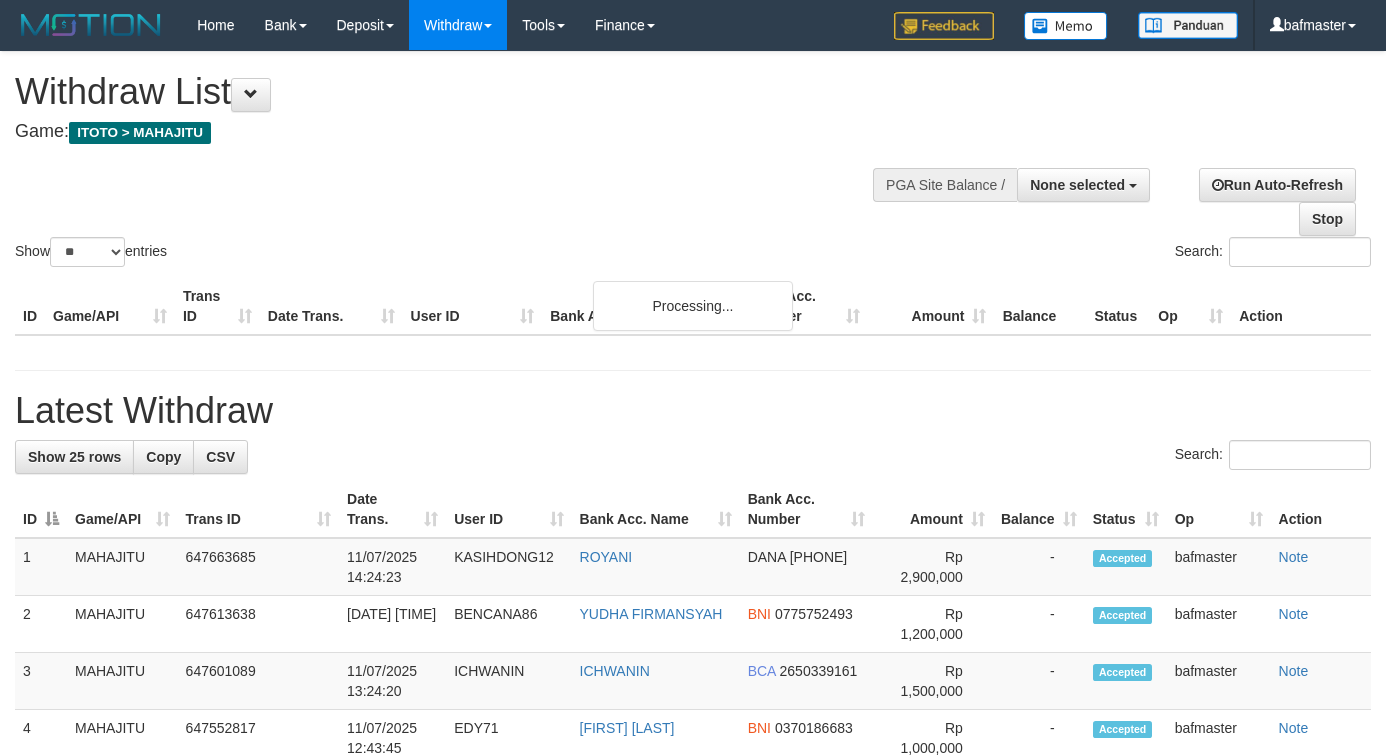 select 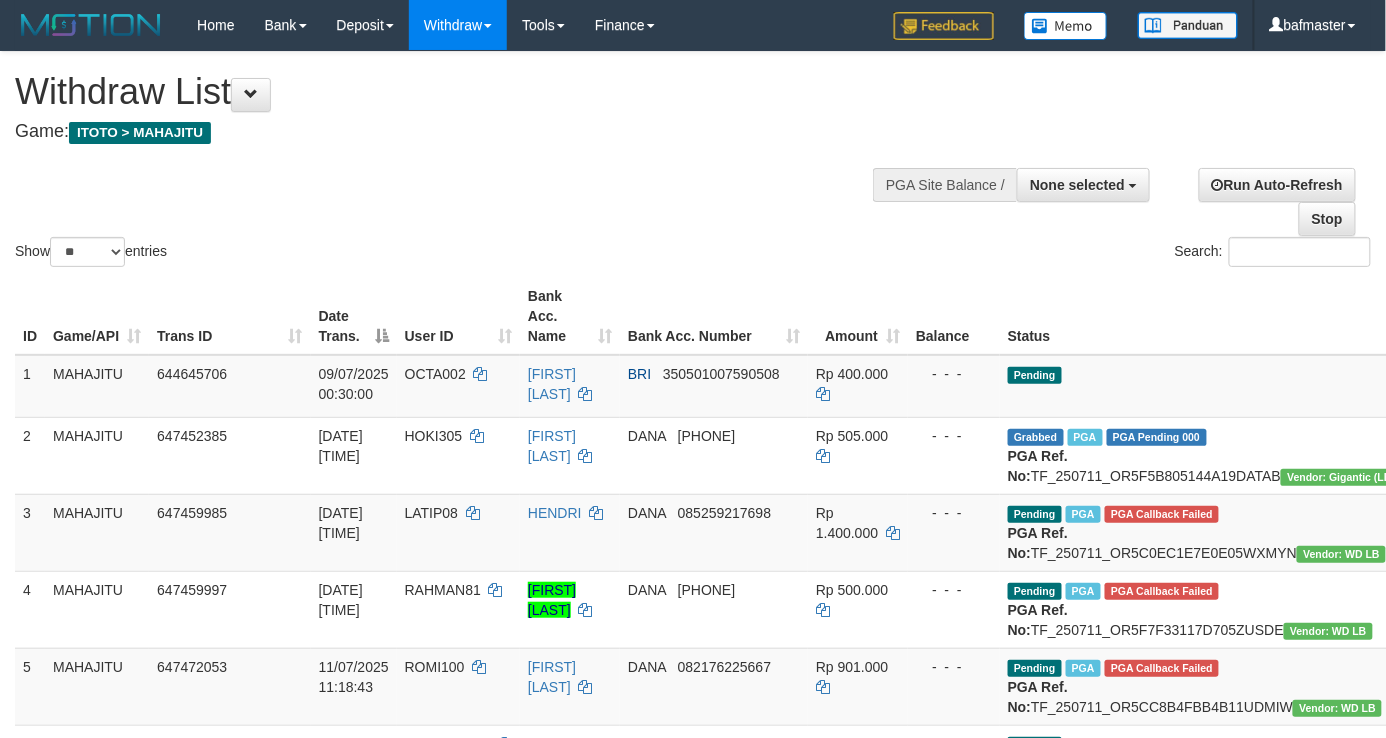 scroll, scrollTop: 370, scrollLeft: 0, axis: vertical 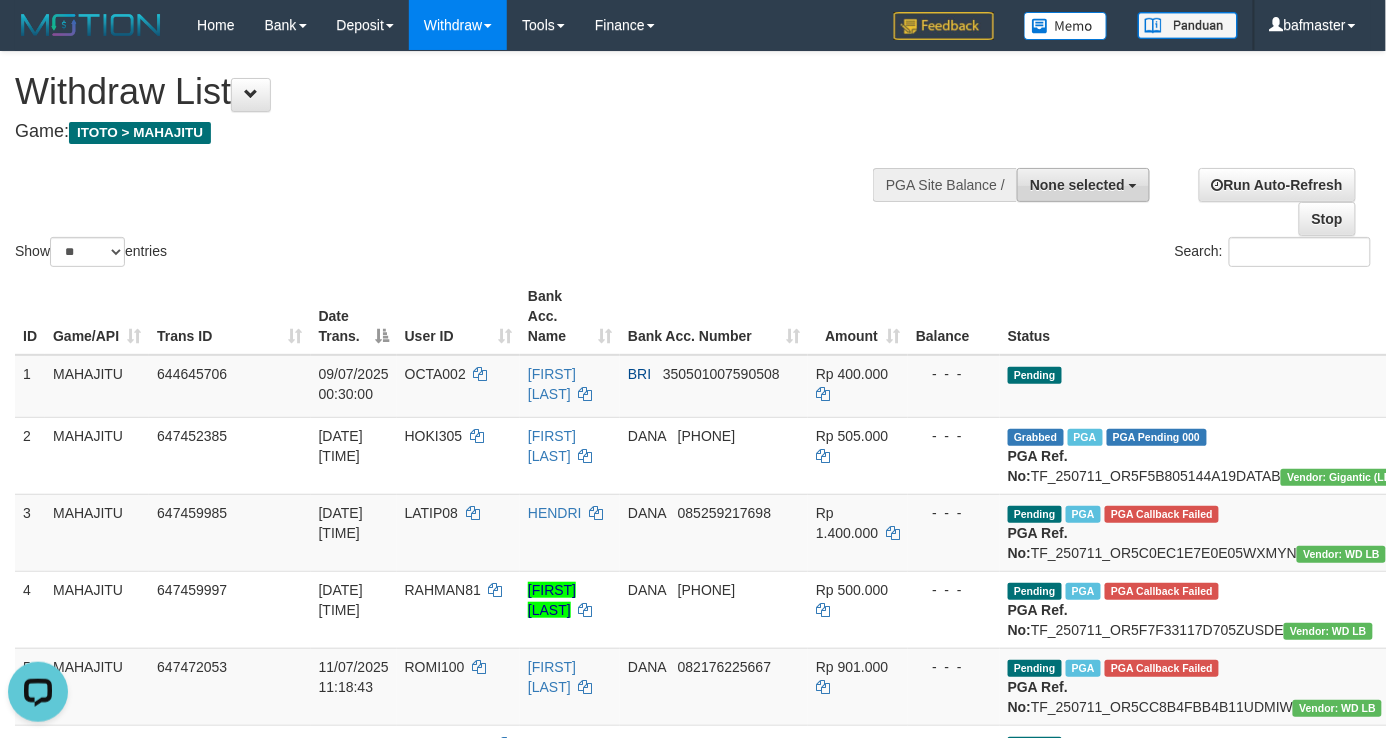 click on "None selected" at bounding box center (1077, 185) 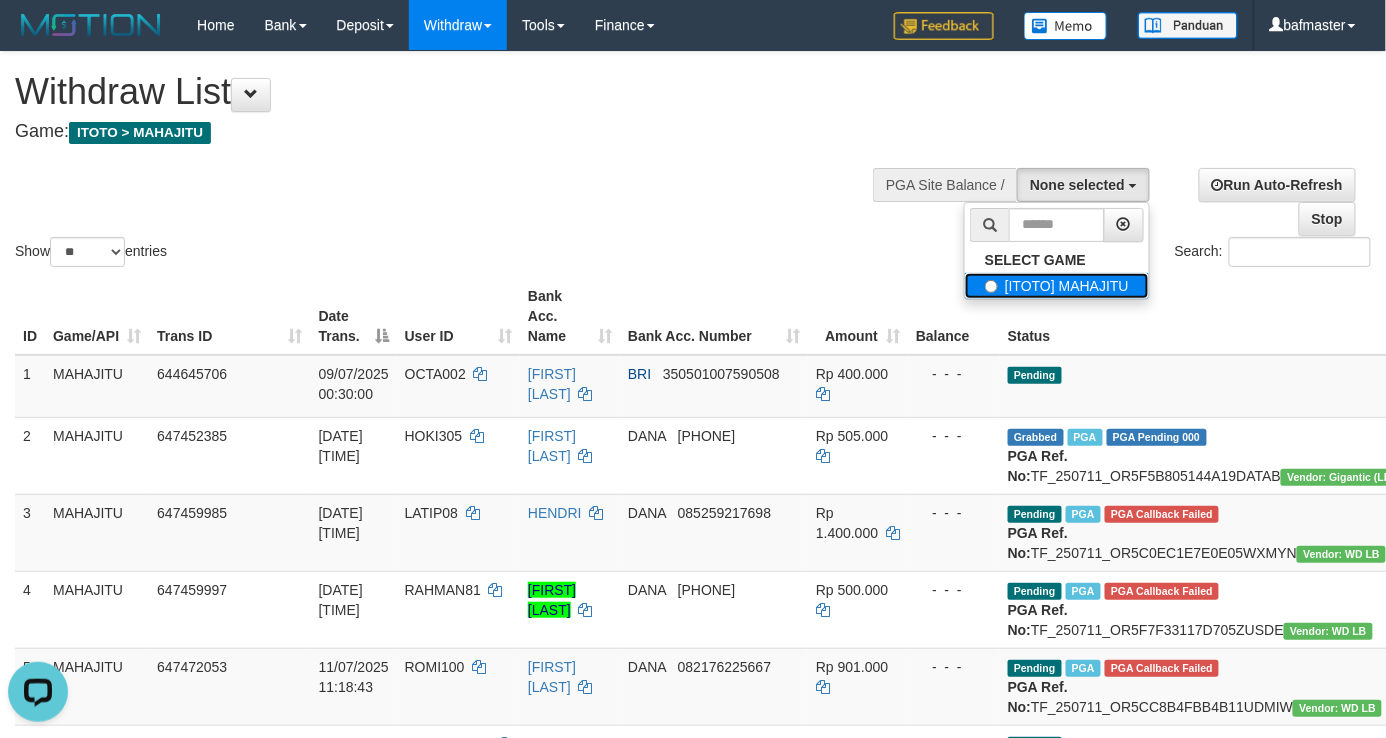 click on "[ITOTO] MAHAJITU" at bounding box center [1057, 286] 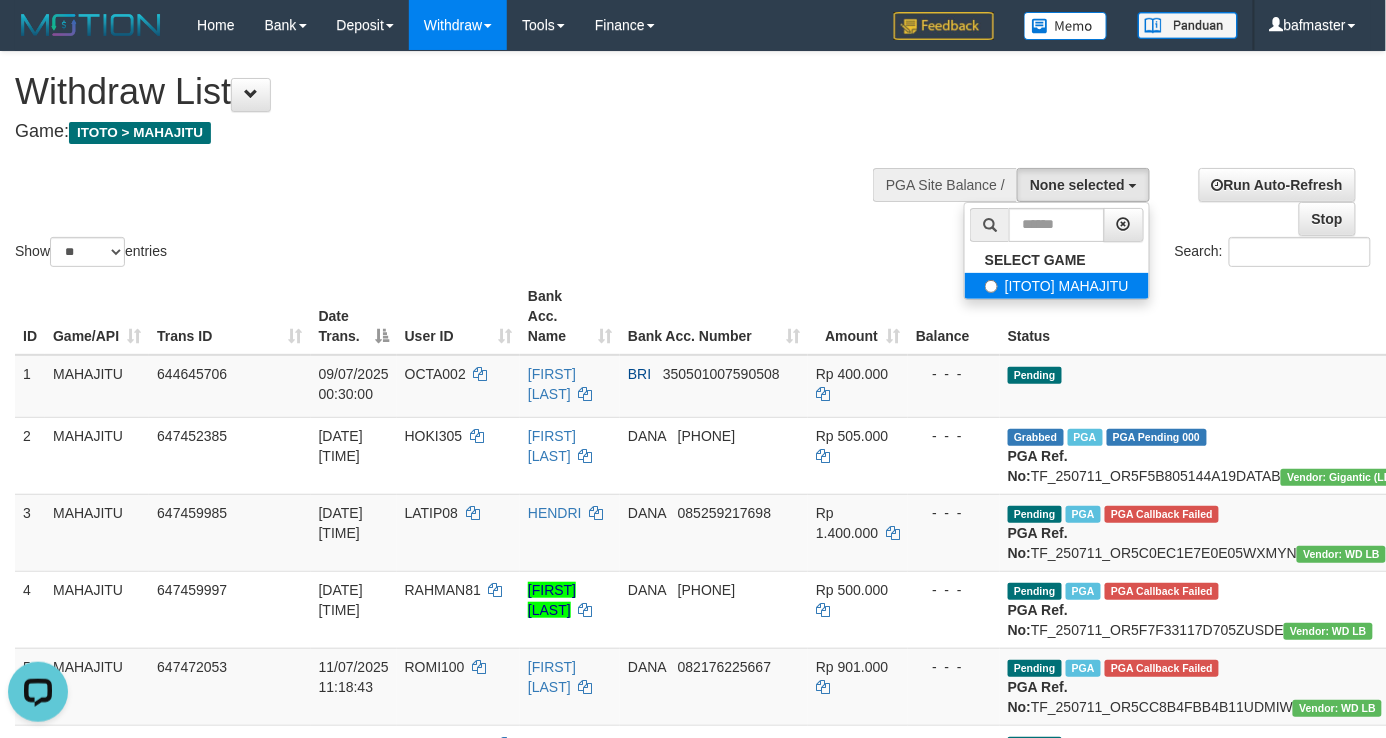 select on "***" 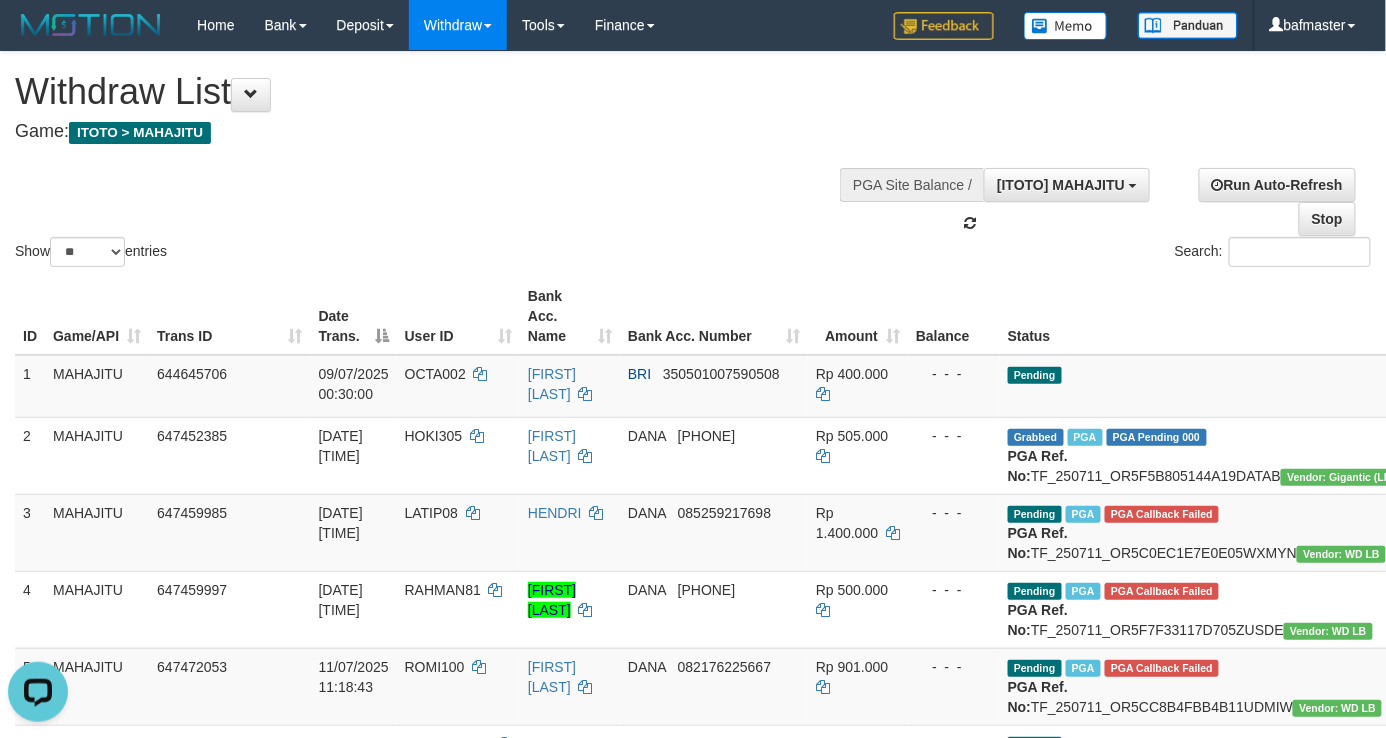 scroll, scrollTop: 17, scrollLeft: 0, axis: vertical 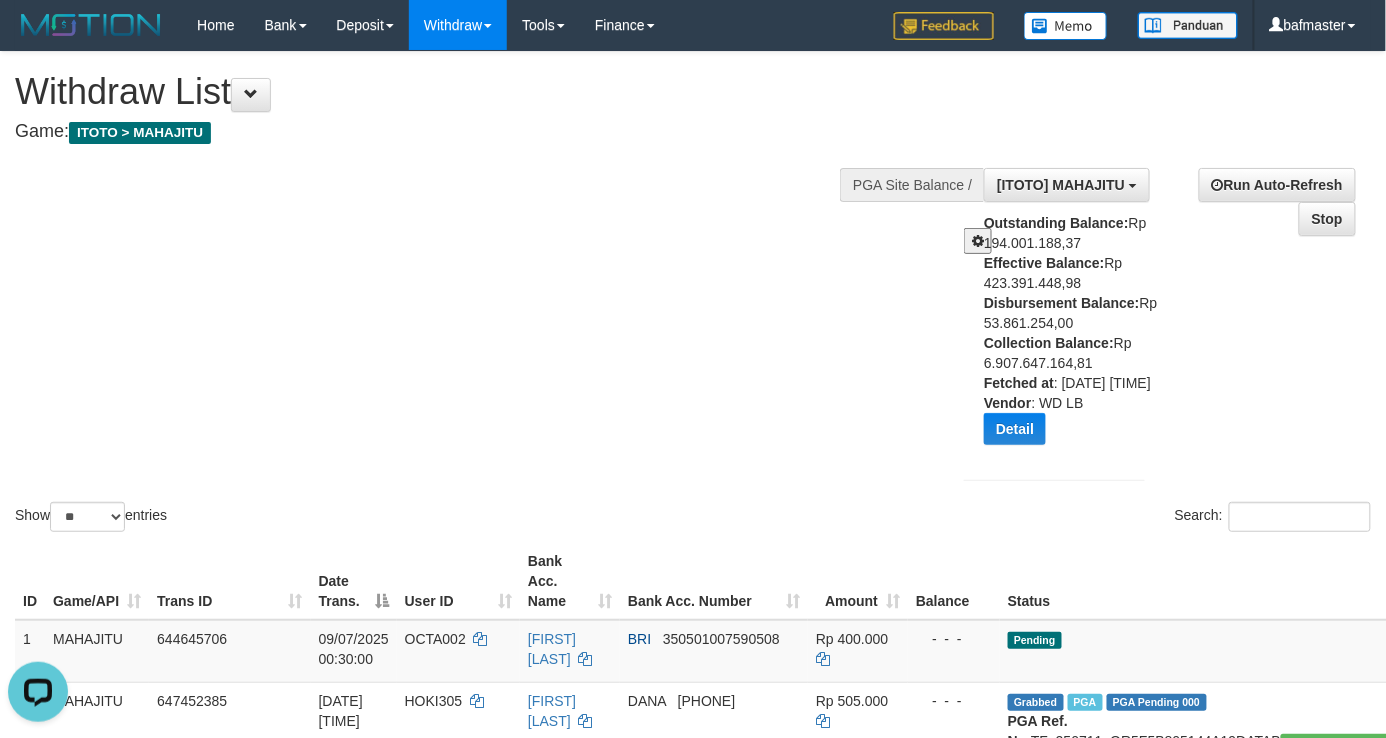 click on "**********" at bounding box center (1160, 327) 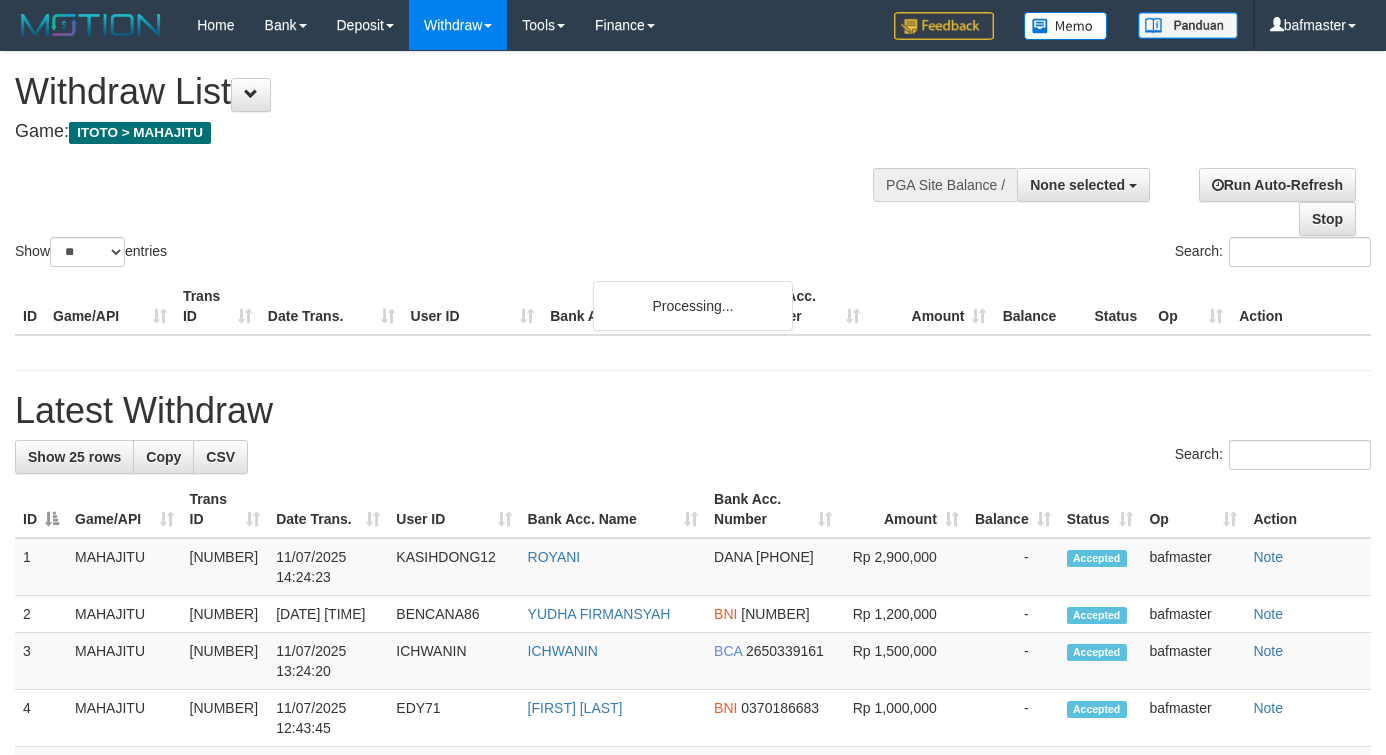 select 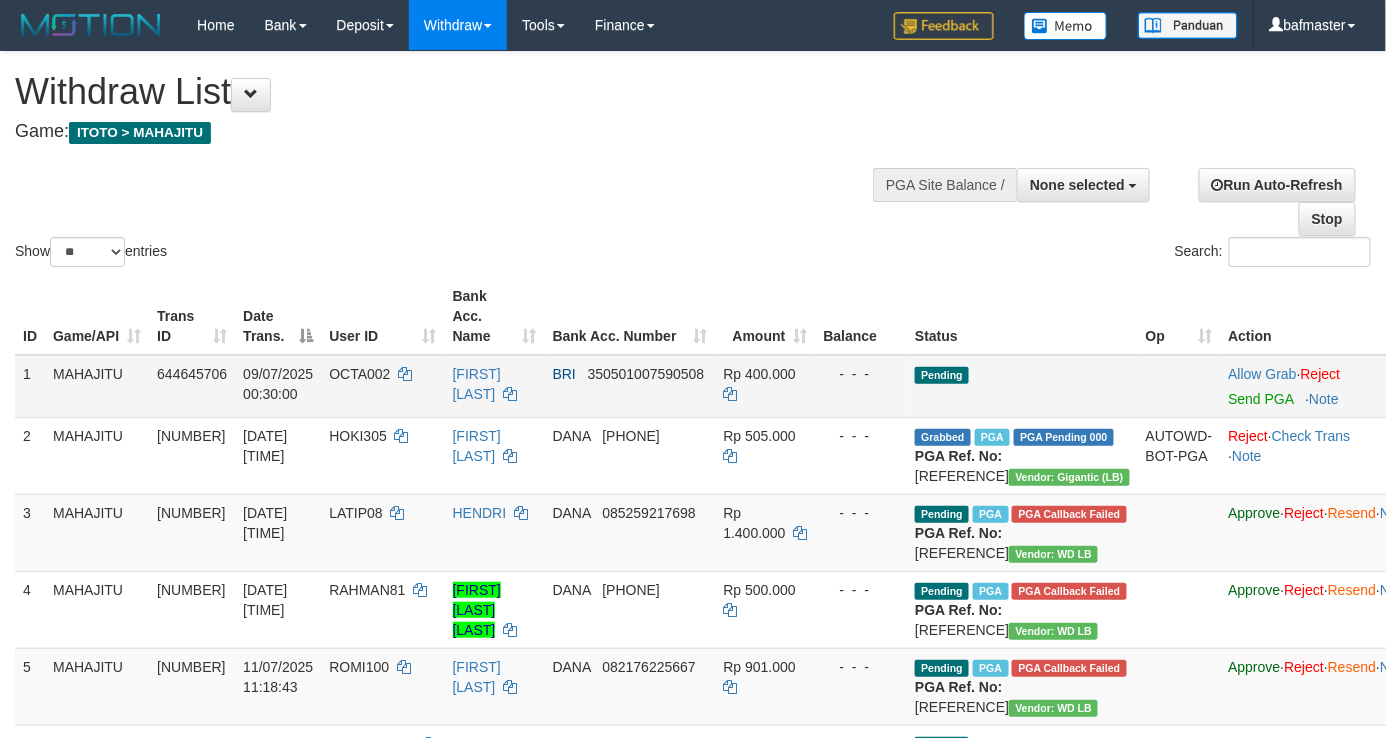 scroll, scrollTop: 185, scrollLeft: 0, axis: vertical 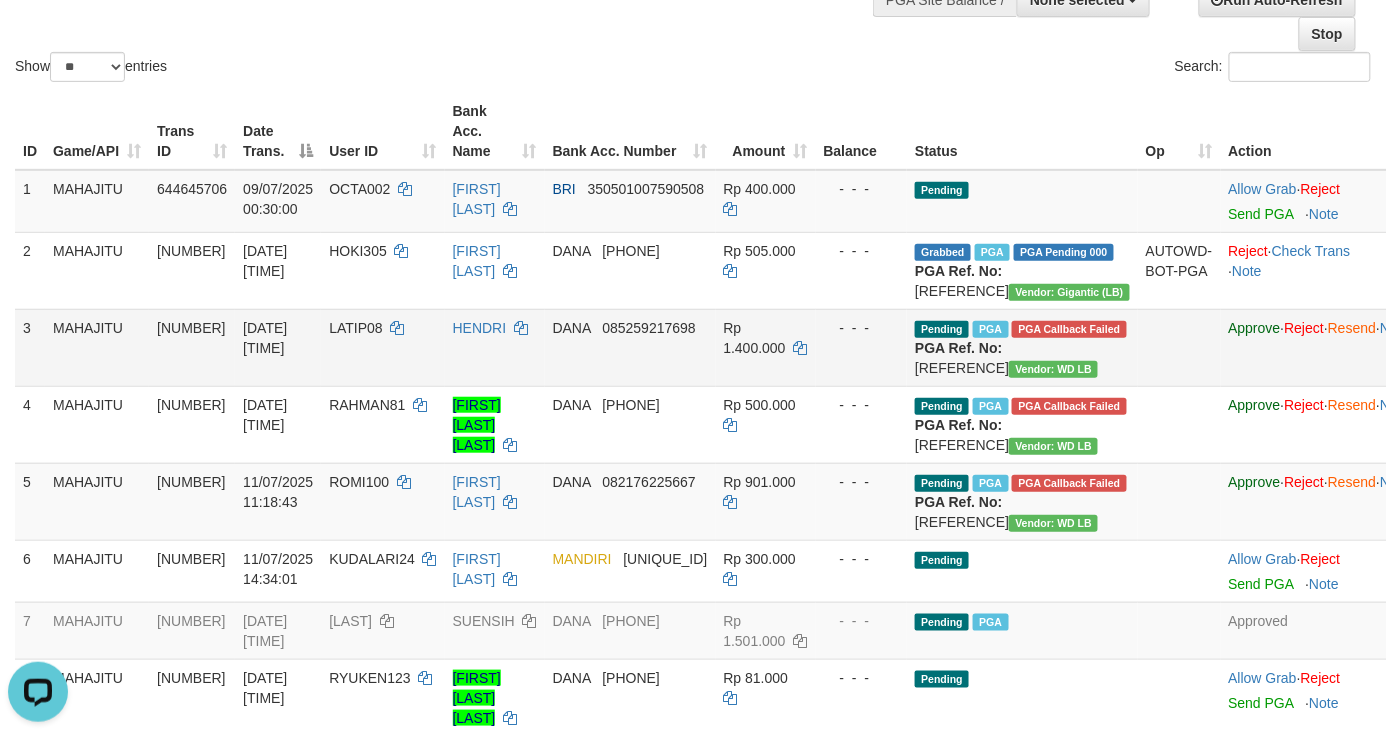 click at bounding box center (1179, 347) 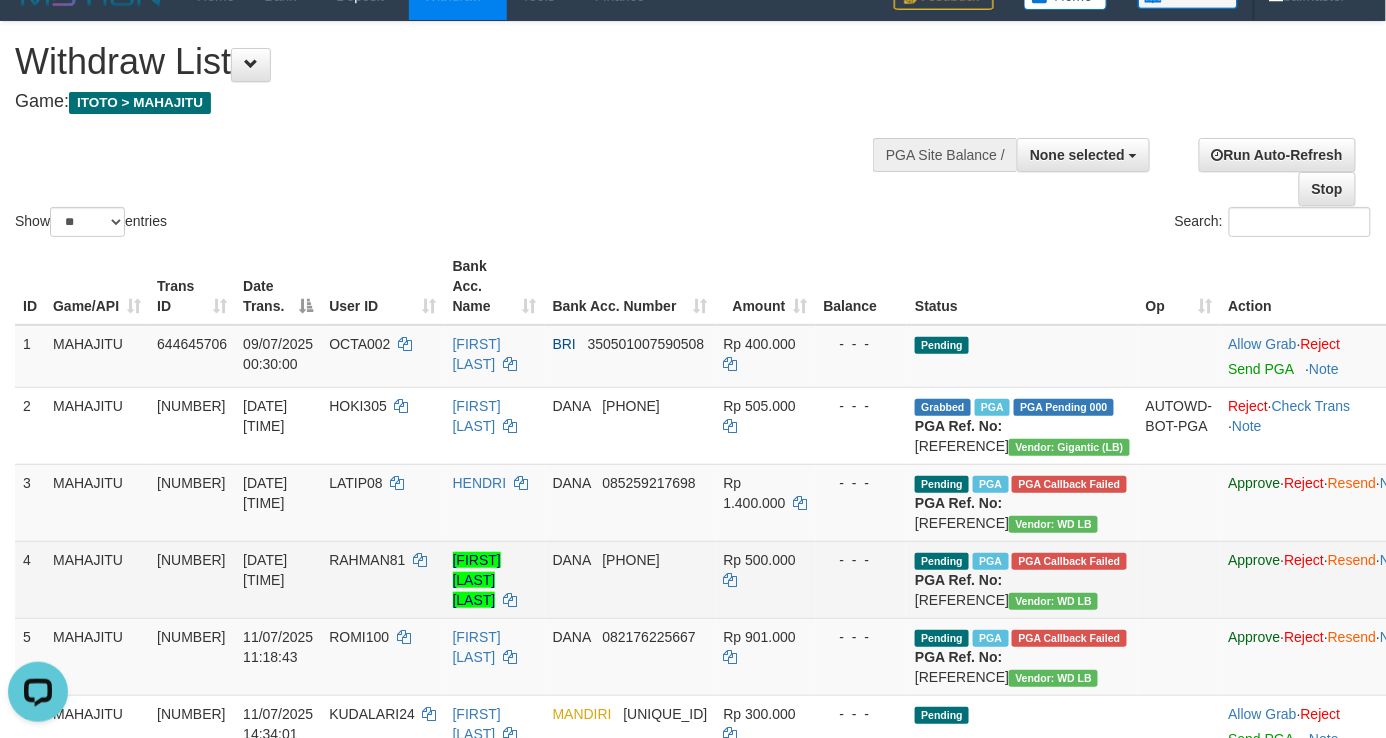scroll, scrollTop: 0, scrollLeft: 0, axis: both 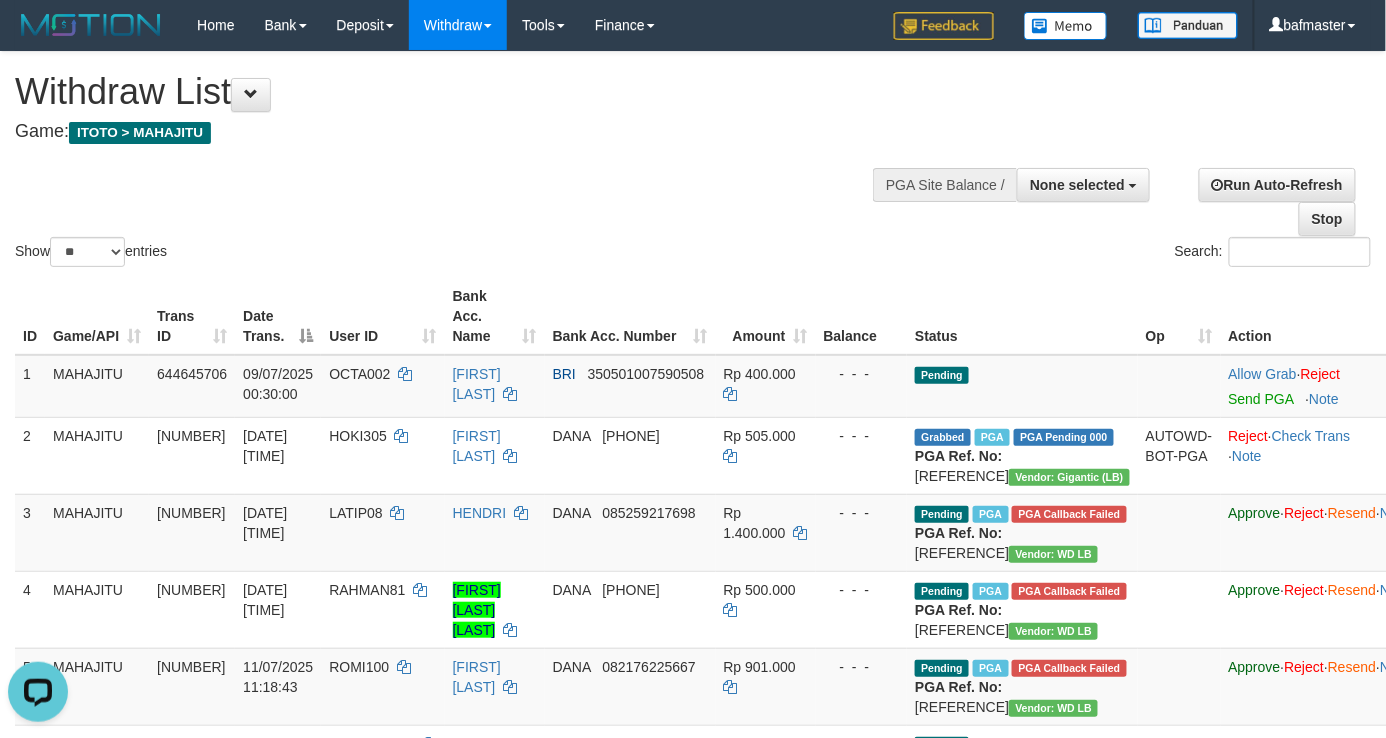 click on "Show  ** ** ** ***  entries Search:" at bounding box center (693, 161) 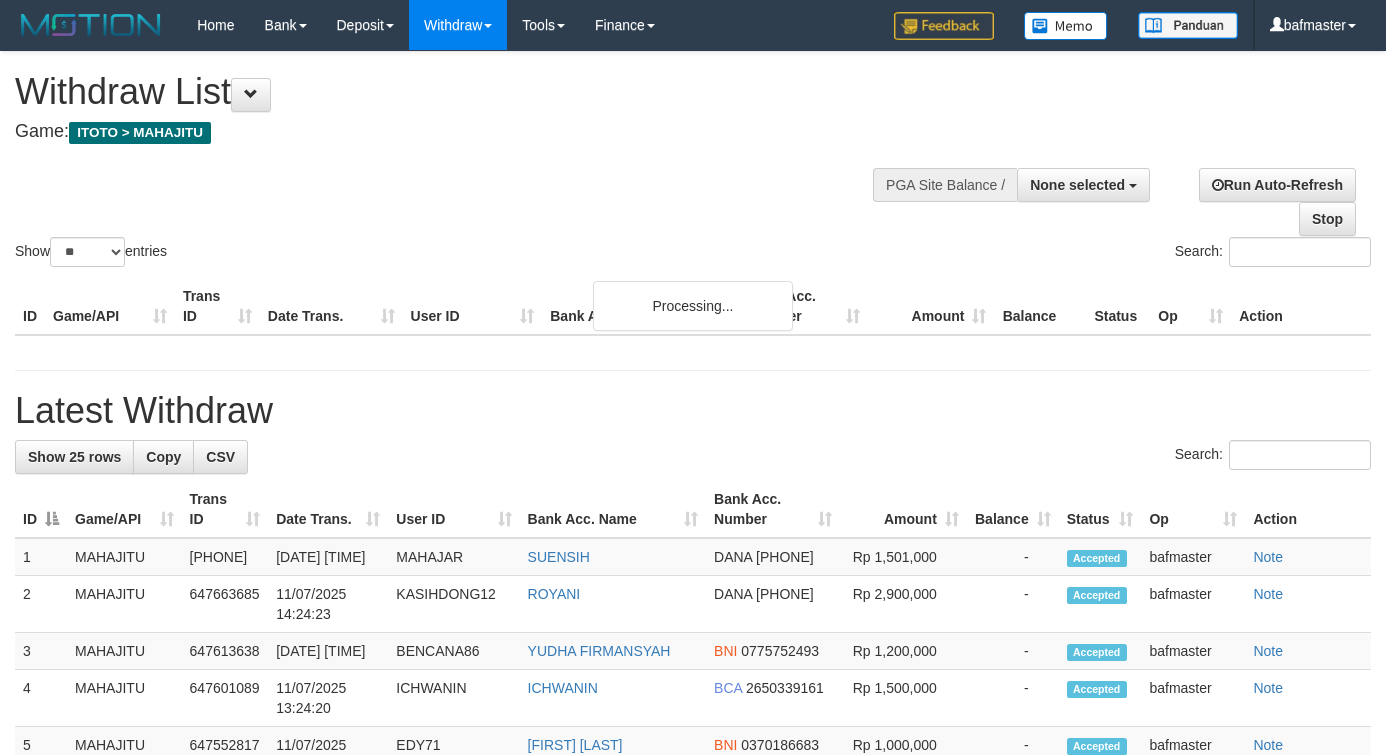 select 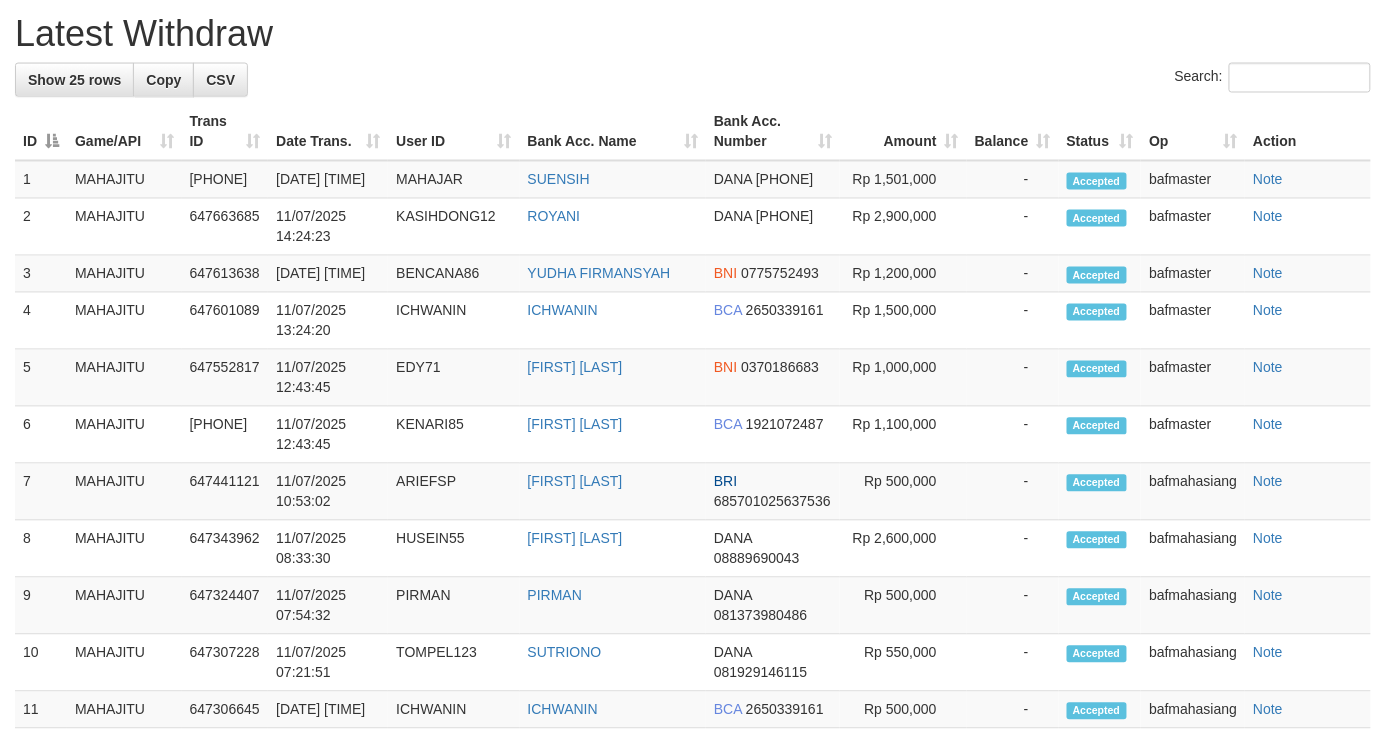 scroll, scrollTop: 696, scrollLeft: 0, axis: vertical 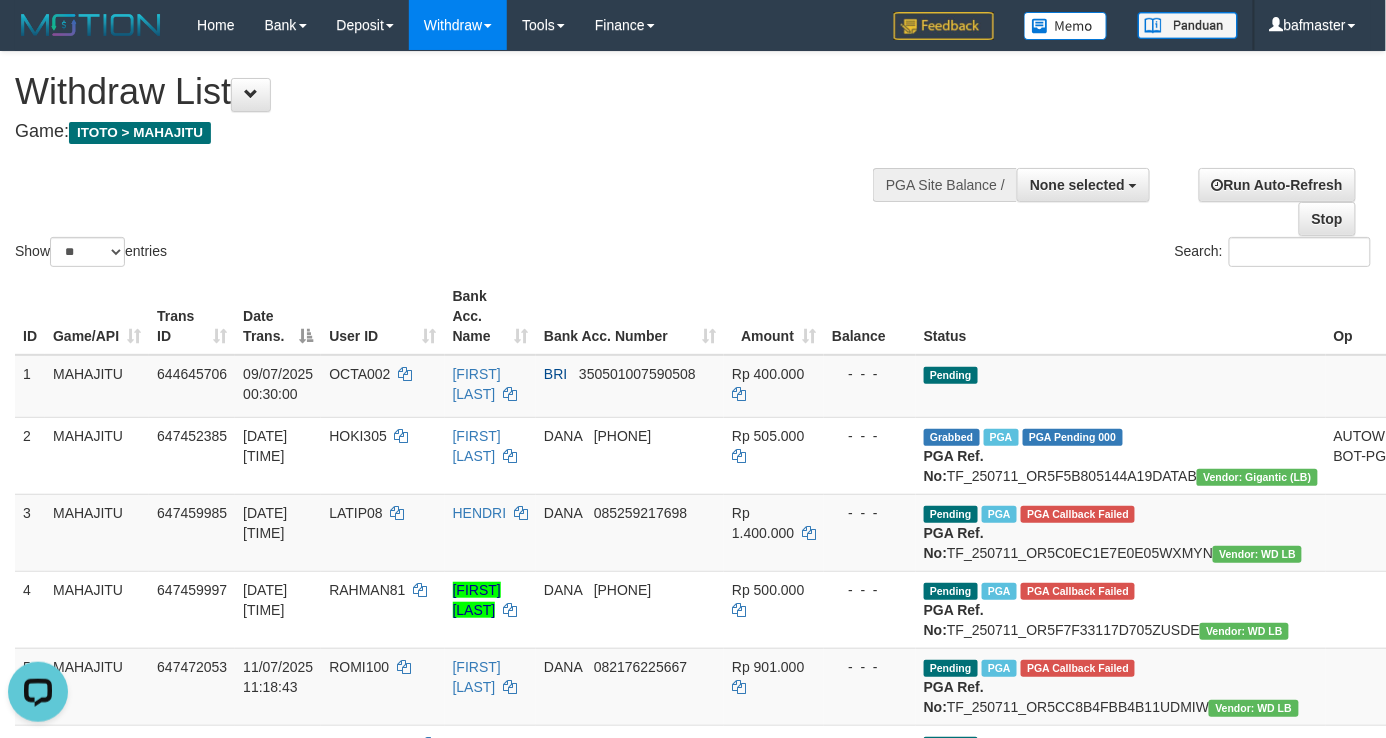 click on "Show  ** ** ** ***  entries Search:" at bounding box center [693, 161] 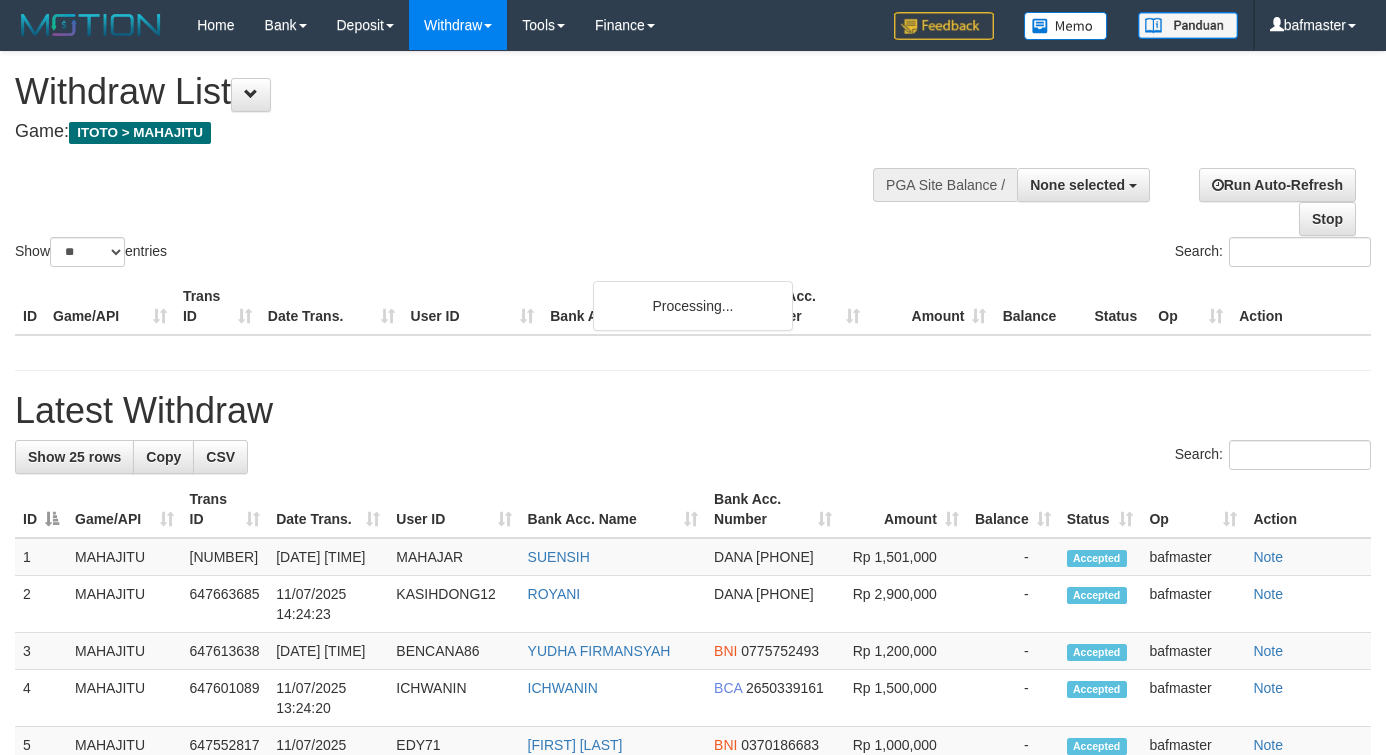 select 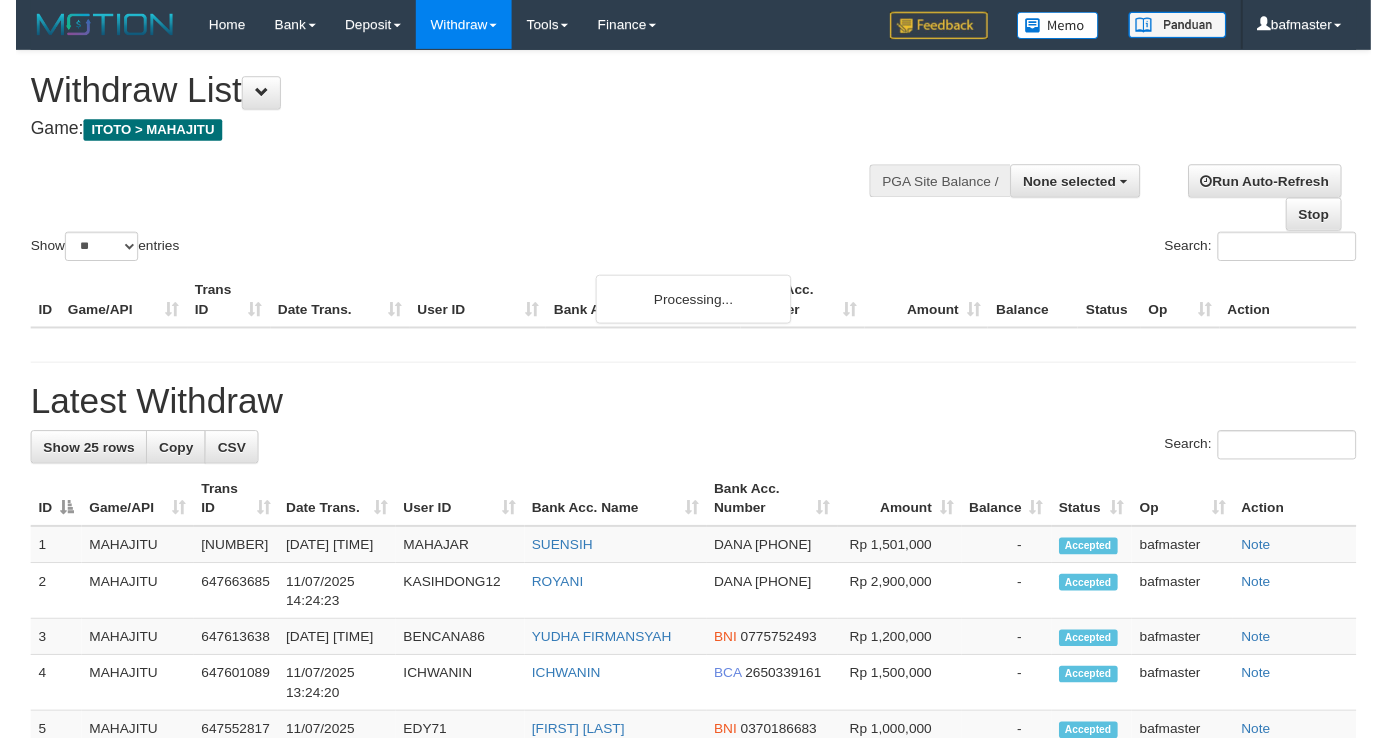 scroll, scrollTop: 0, scrollLeft: 0, axis: both 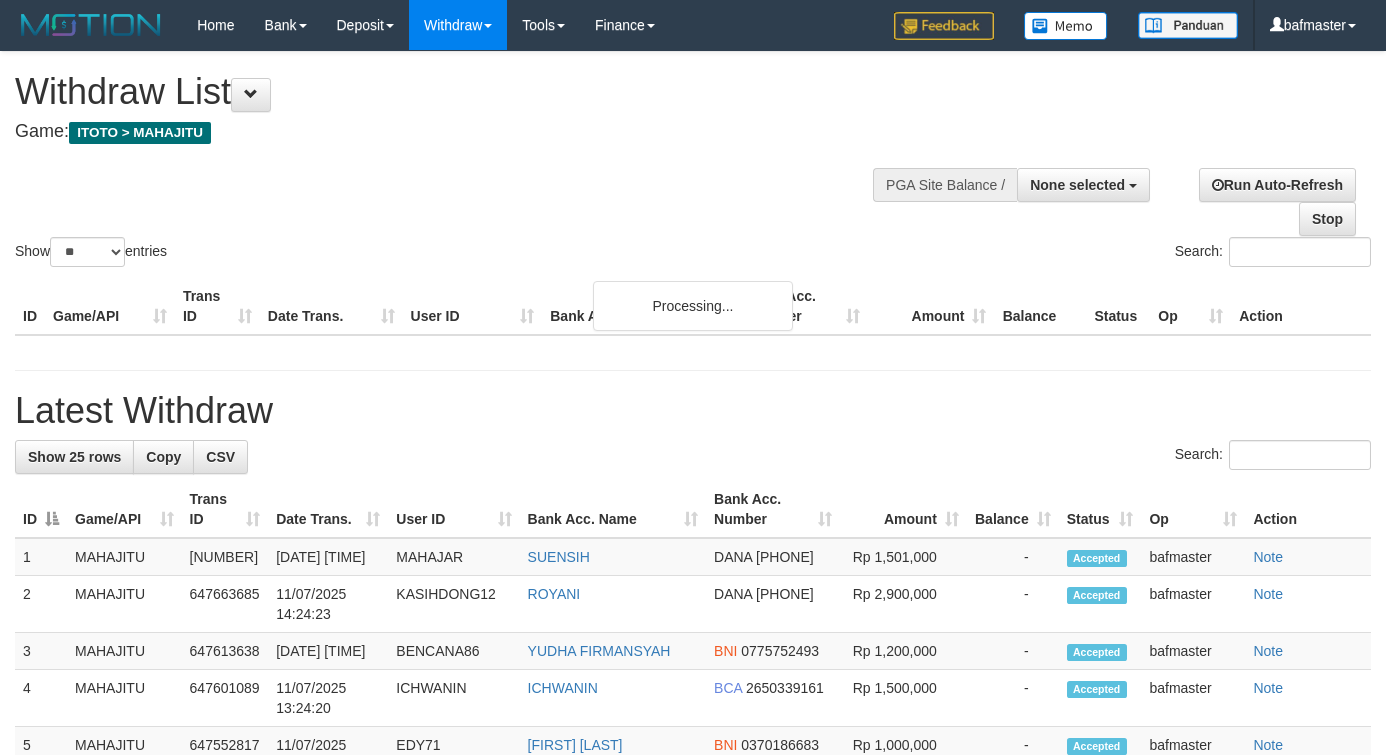 select 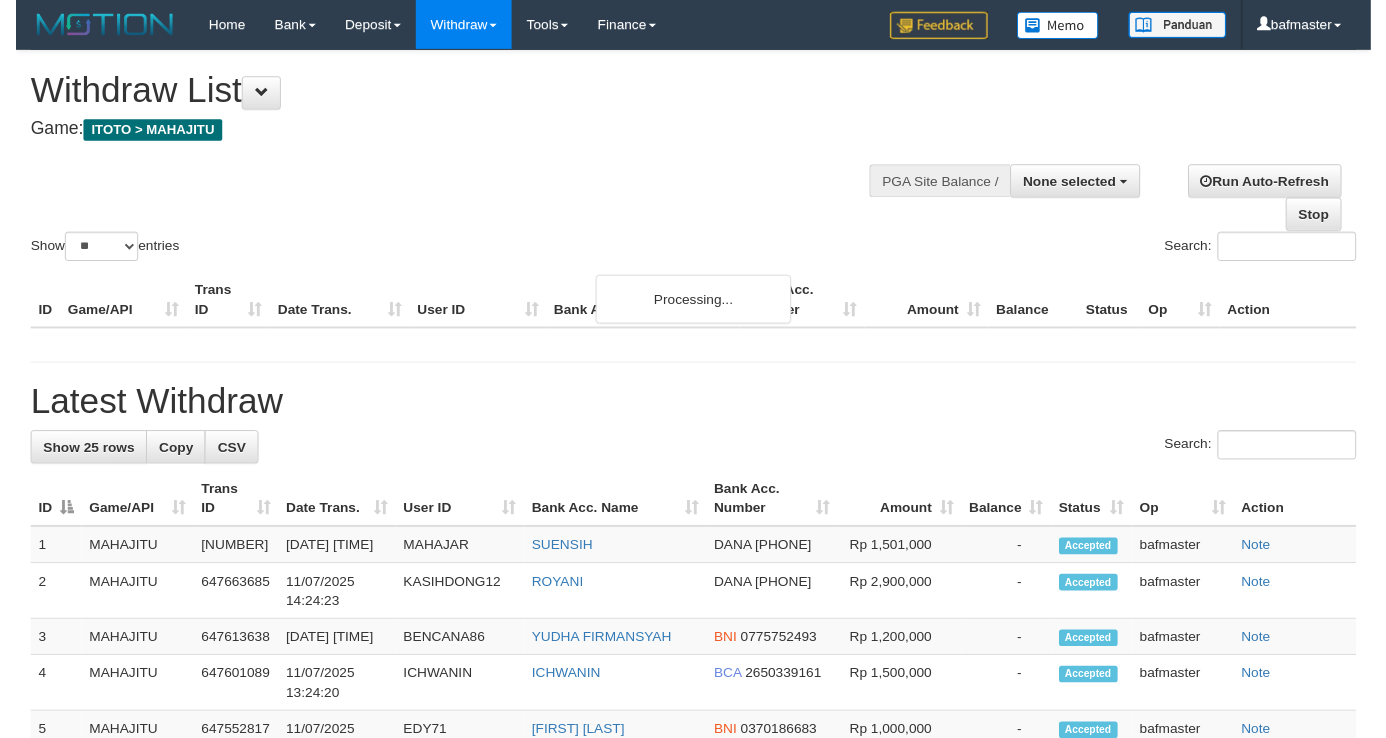 scroll, scrollTop: 0, scrollLeft: 0, axis: both 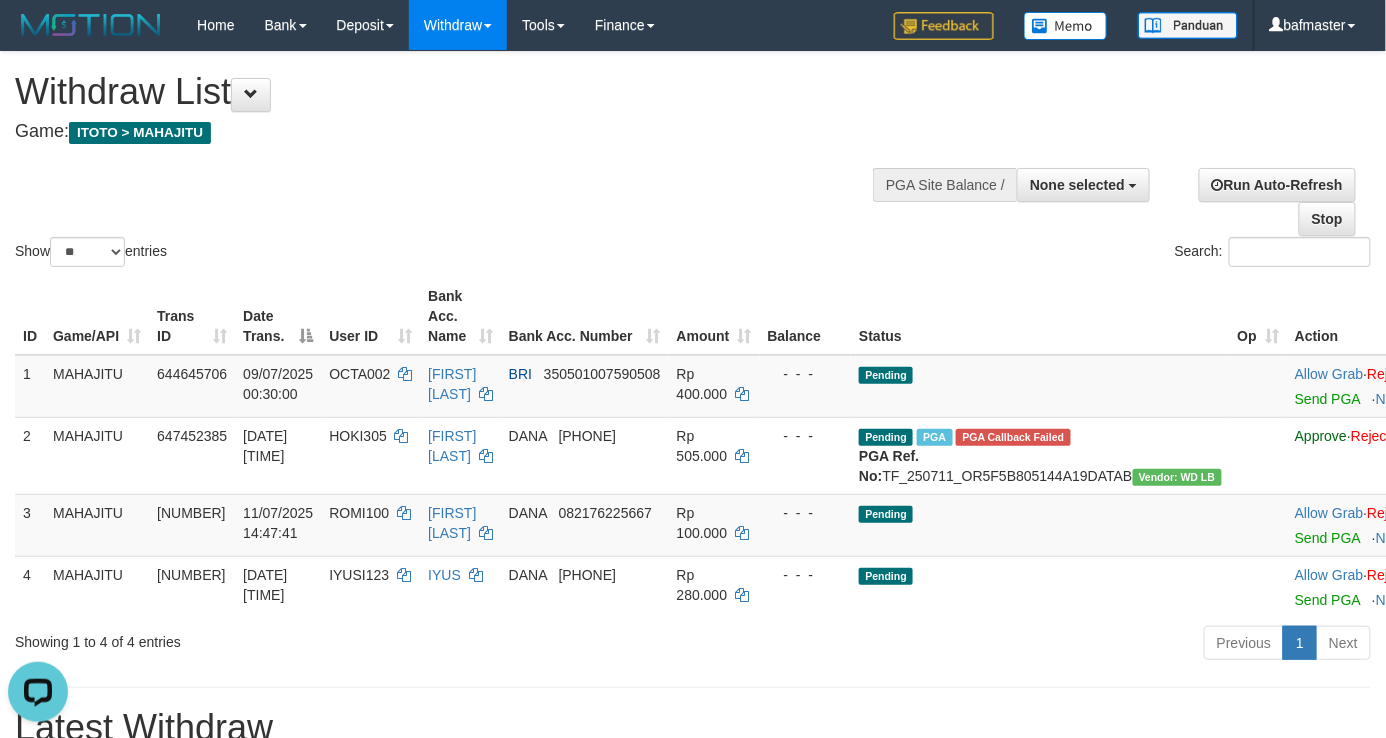 drag, startPoint x: 455, startPoint y: 195, endPoint x: 653, endPoint y: 236, distance: 202.2004 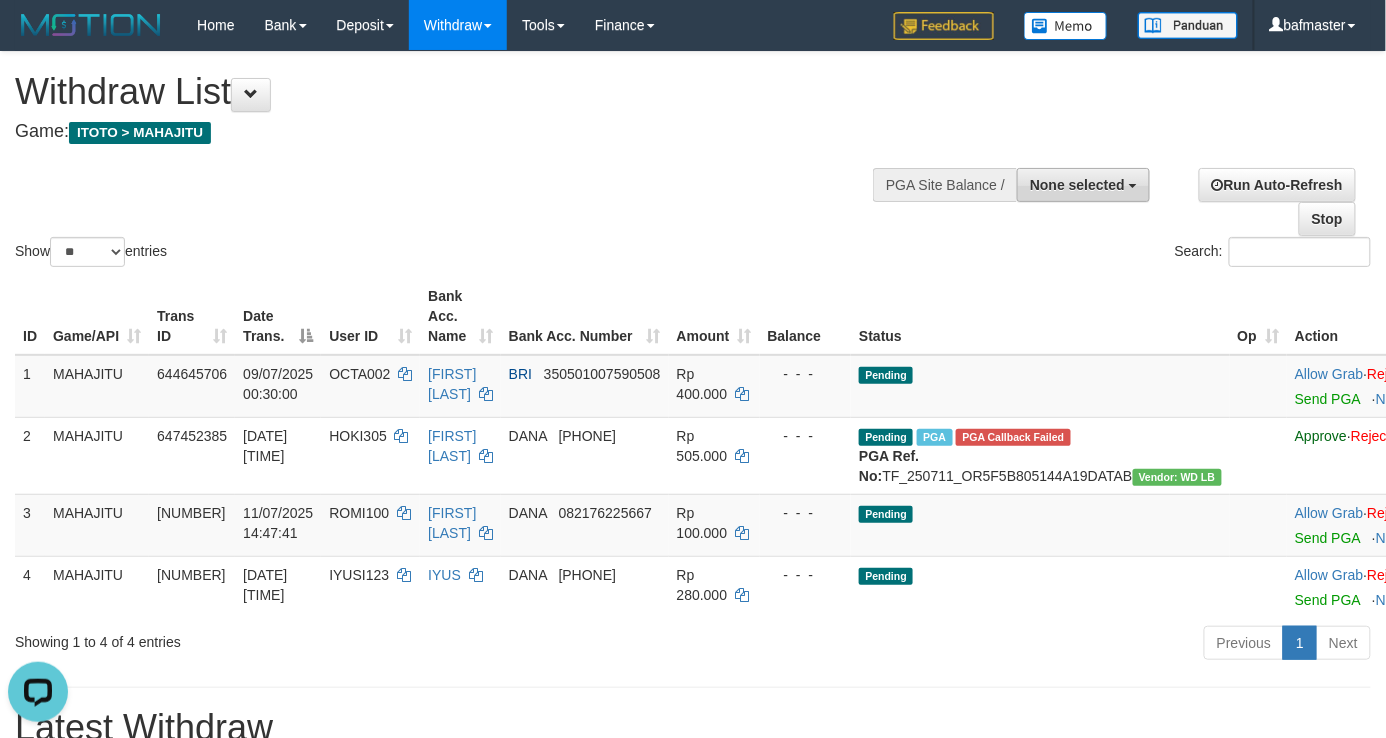 click on "None selected" at bounding box center [1083, 185] 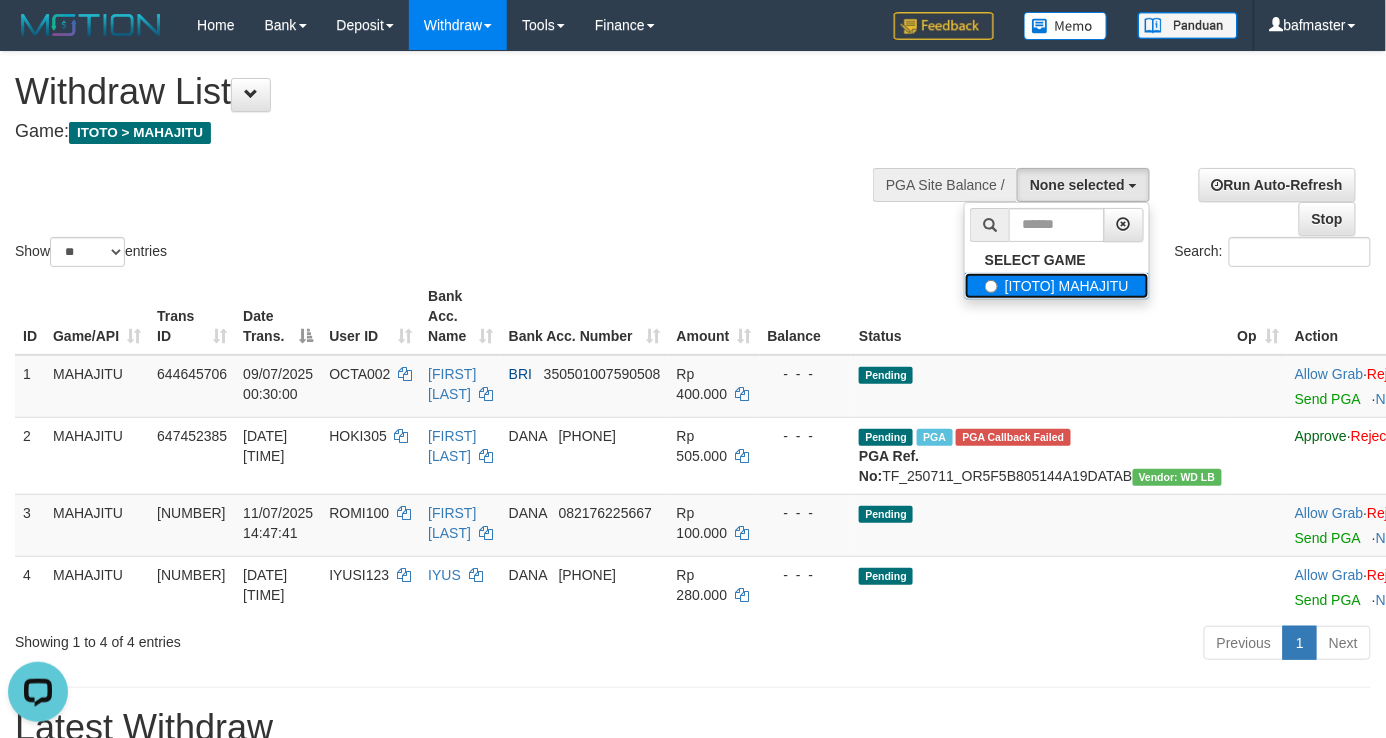 click on "[ITOTO] MAHAJITU" at bounding box center [1057, 286] 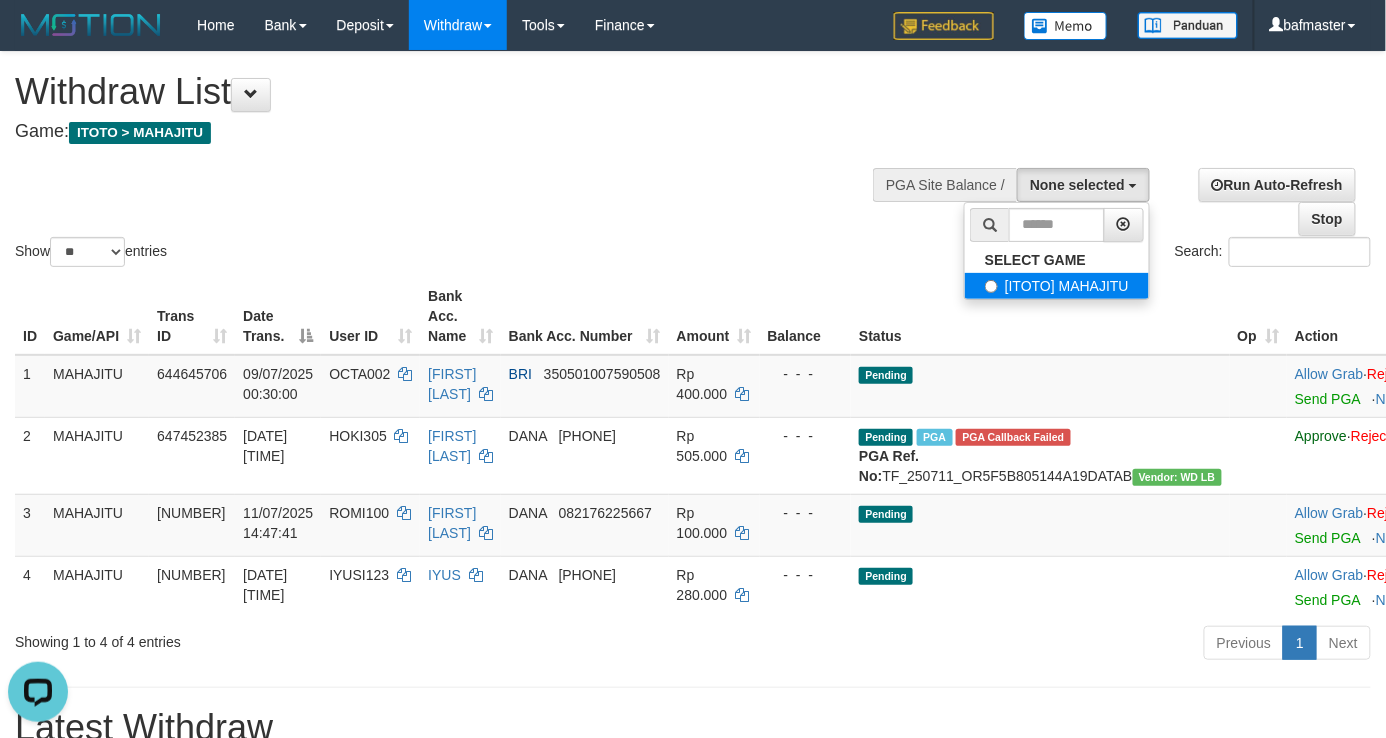 select on "***" 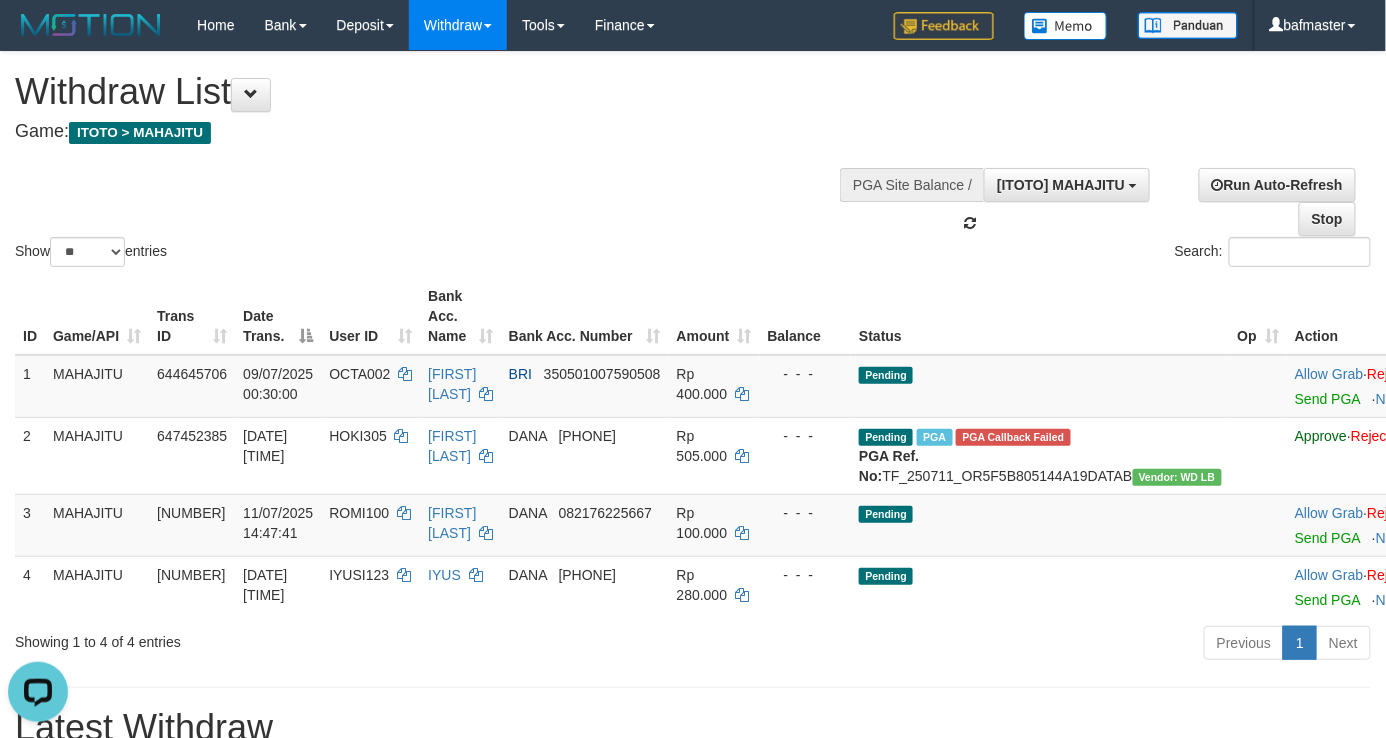 scroll, scrollTop: 17, scrollLeft: 0, axis: vertical 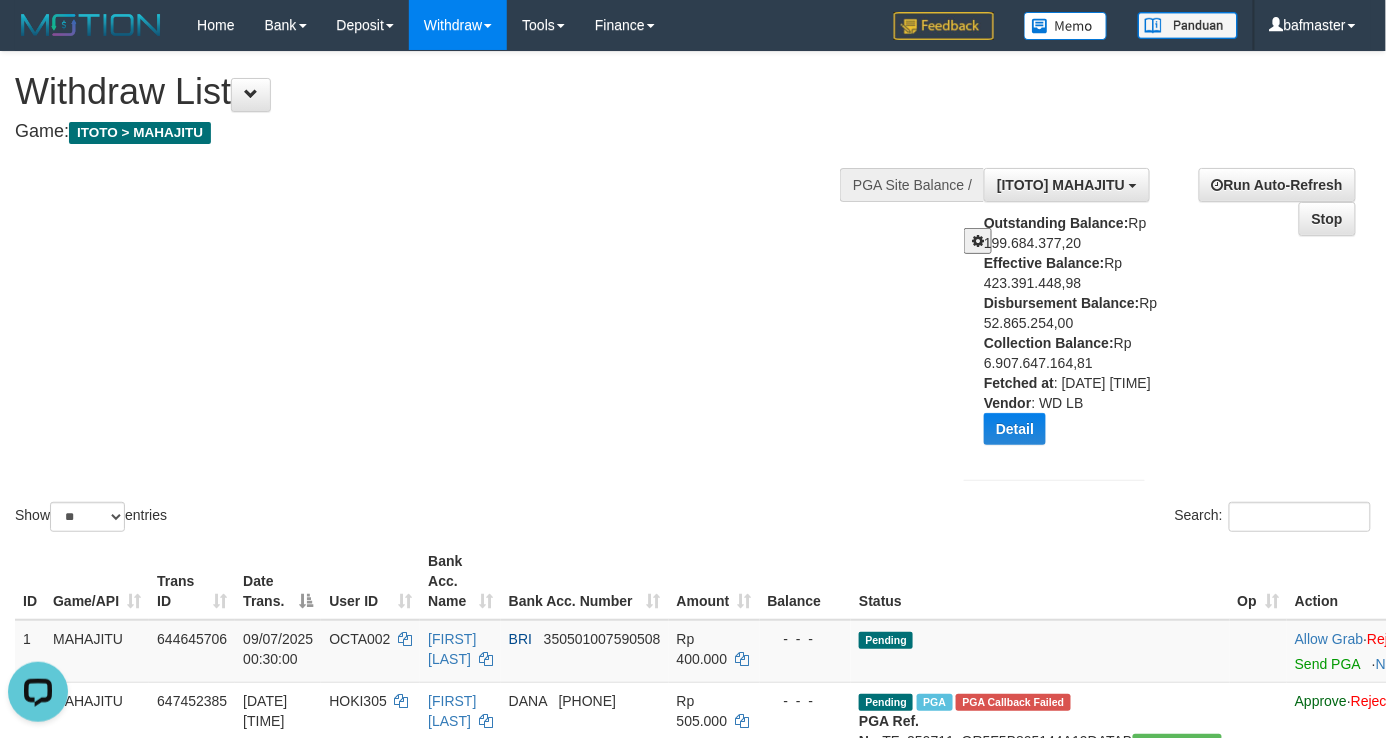 click on "Show  ** ** ** ***  entries Search:" at bounding box center (693, 294) 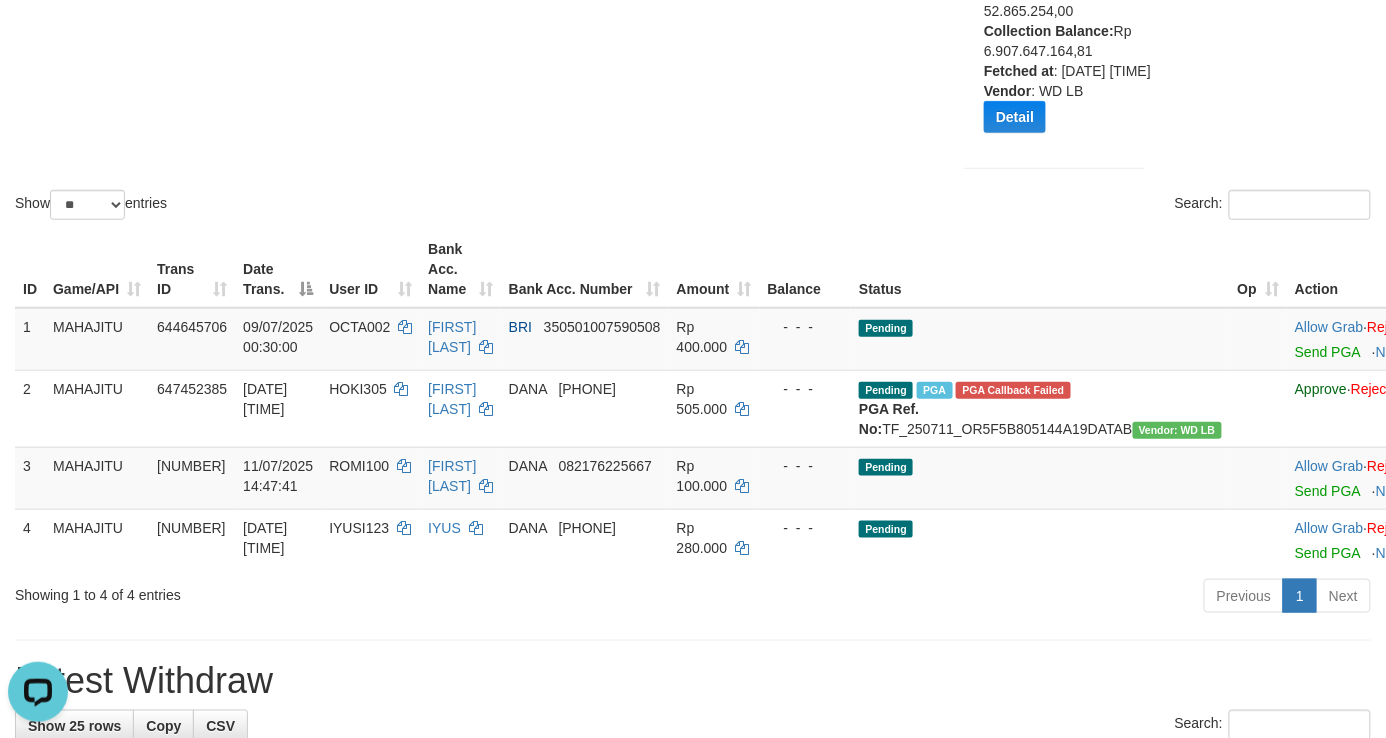 scroll, scrollTop: 233, scrollLeft: 0, axis: vertical 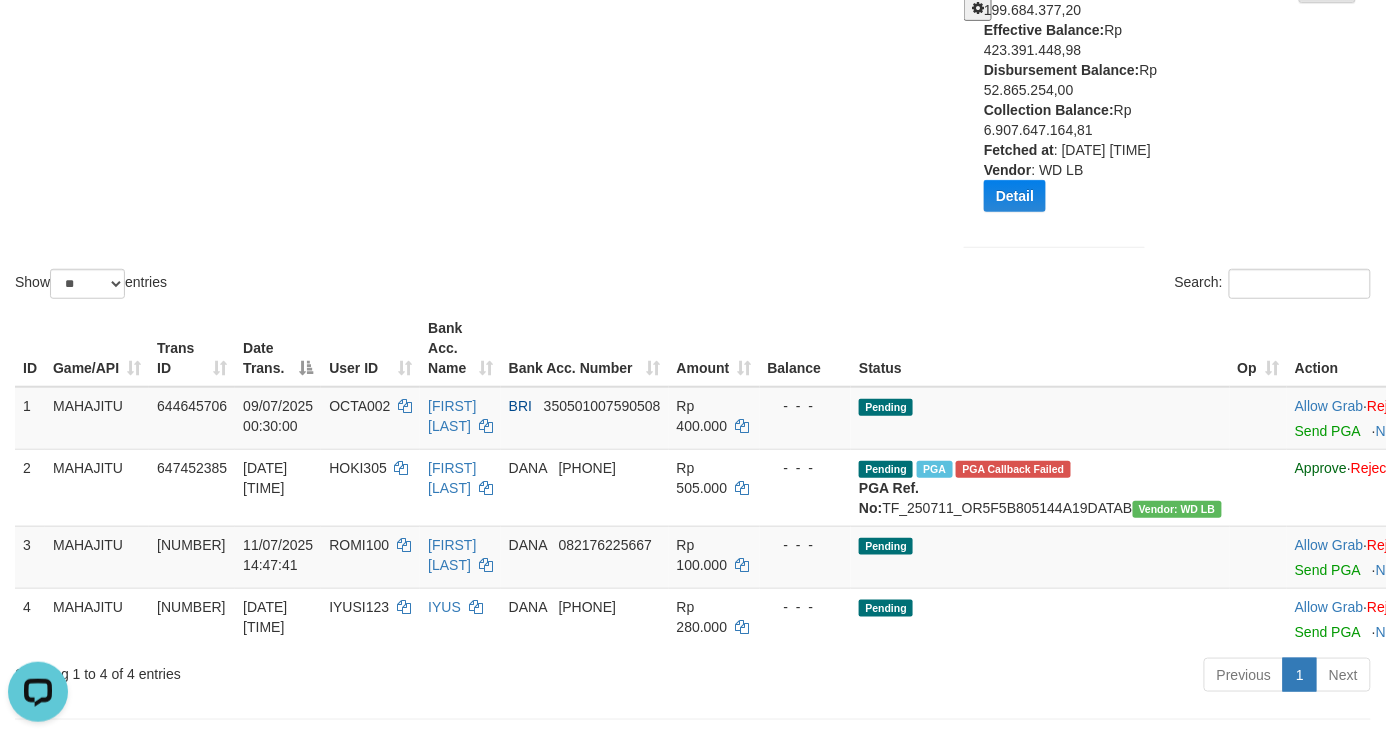 click on "Show  ** ** ** ***  entries Search:" at bounding box center (693, 61) 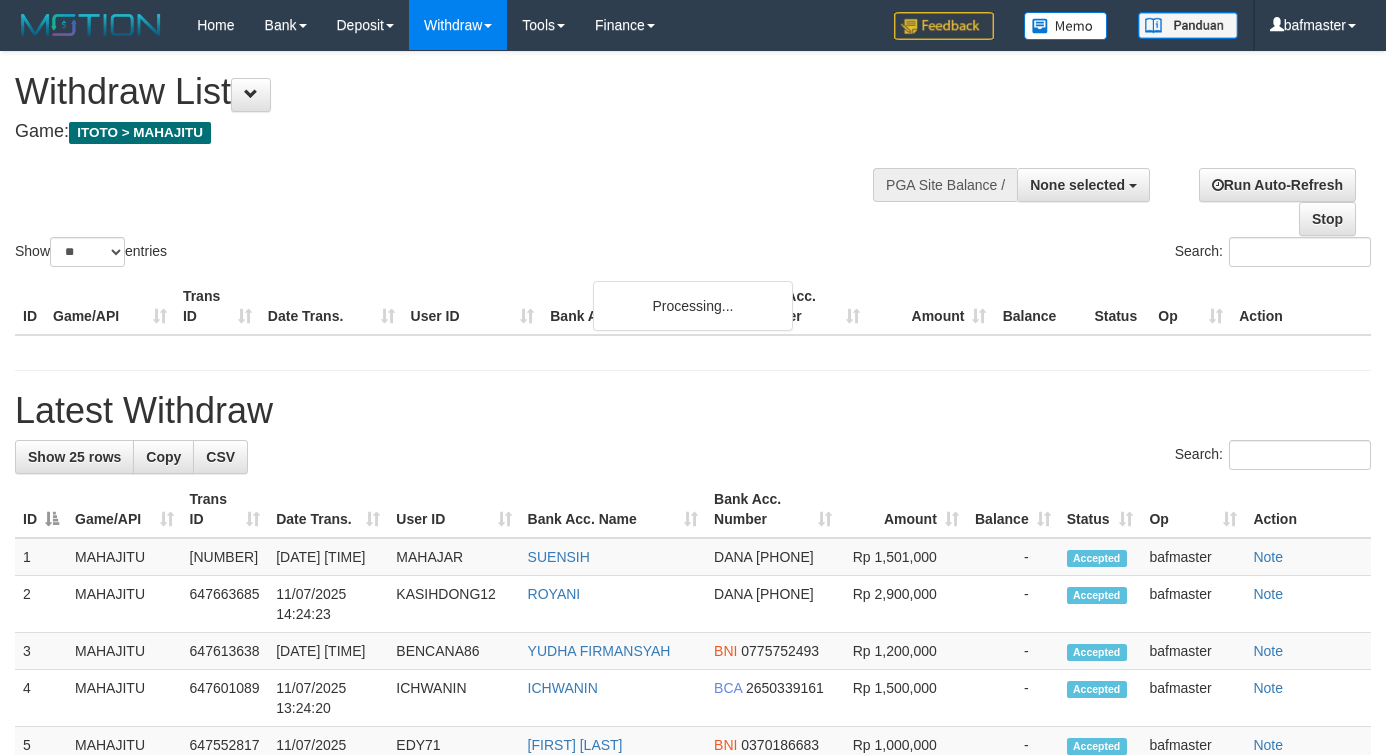 select 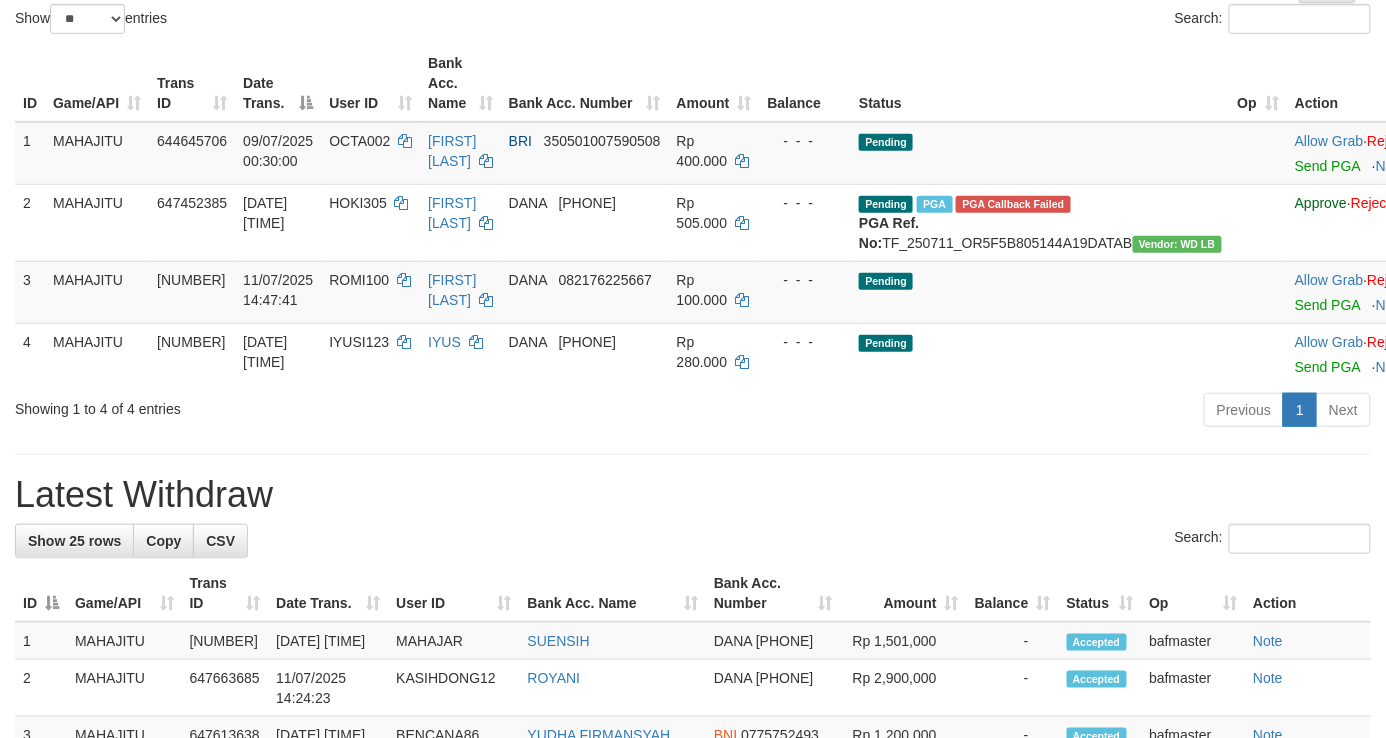 scroll, scrollTop: 47, scrollLeft: 0, axis: vertical 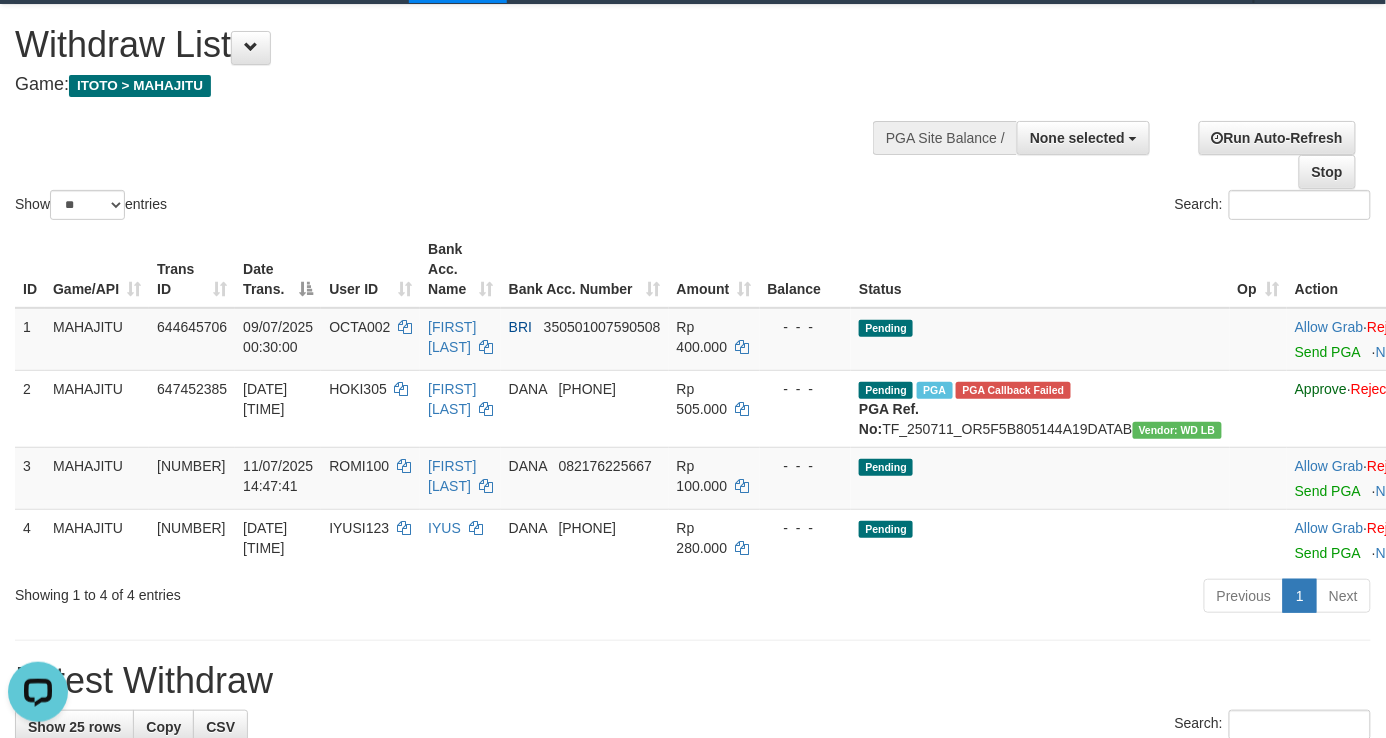 click on "Show  ** ** ** ***  entries Search:" at bounding box center (693, 114) 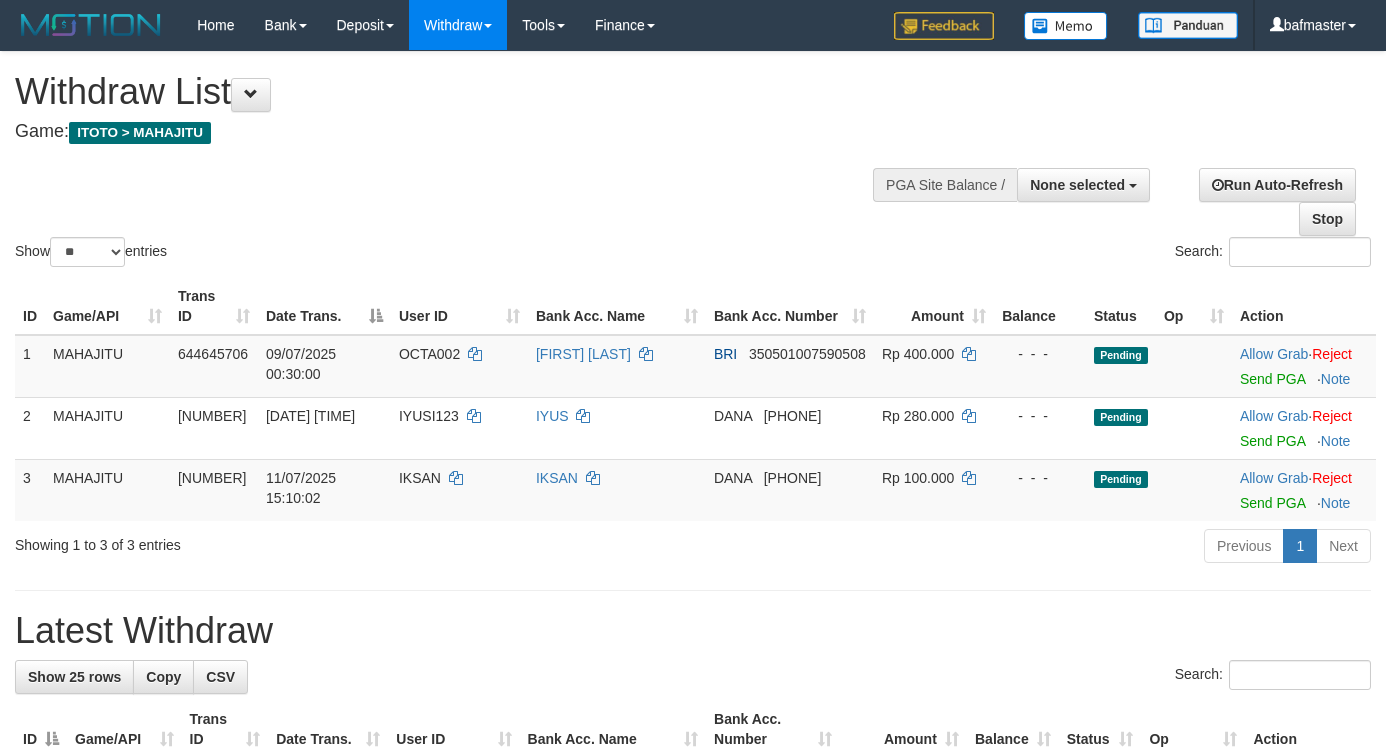 select 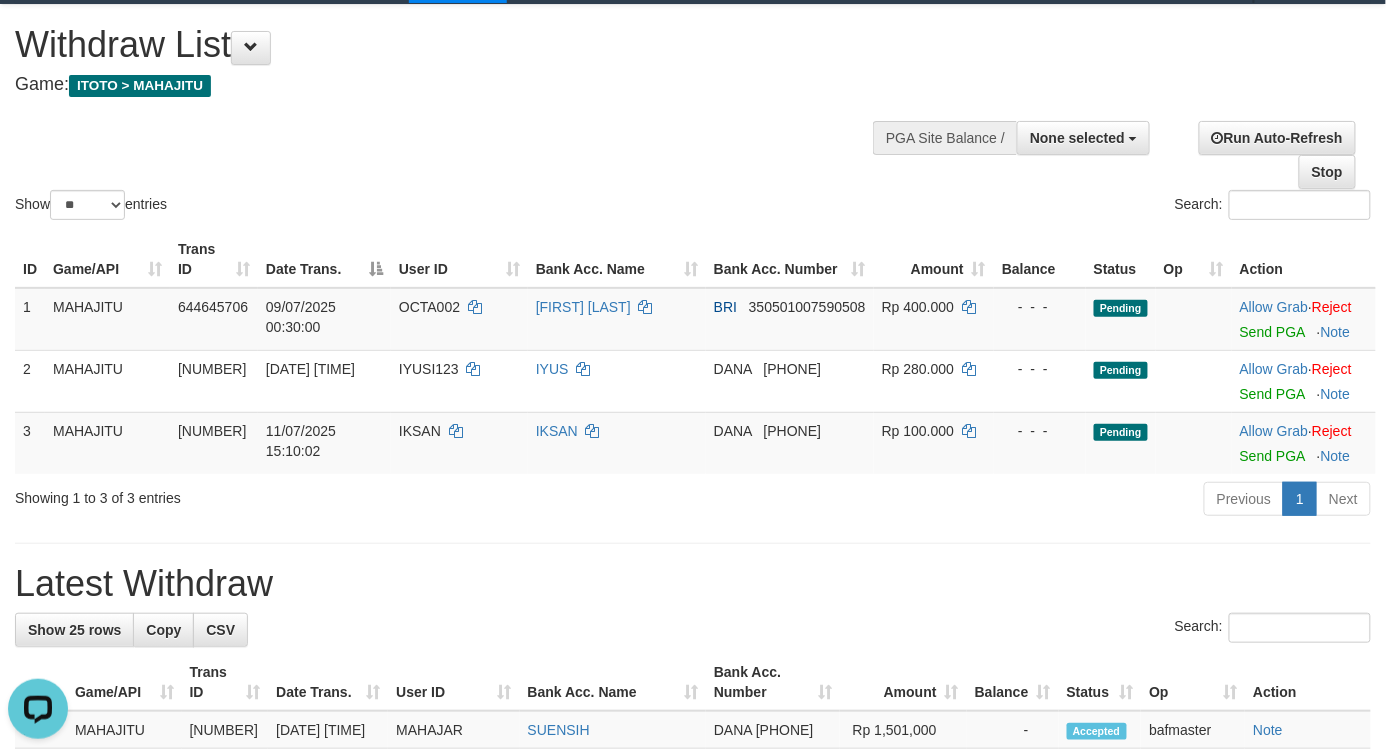 scroll, scrollTop: 0, scrollLeft: 0, axis: both 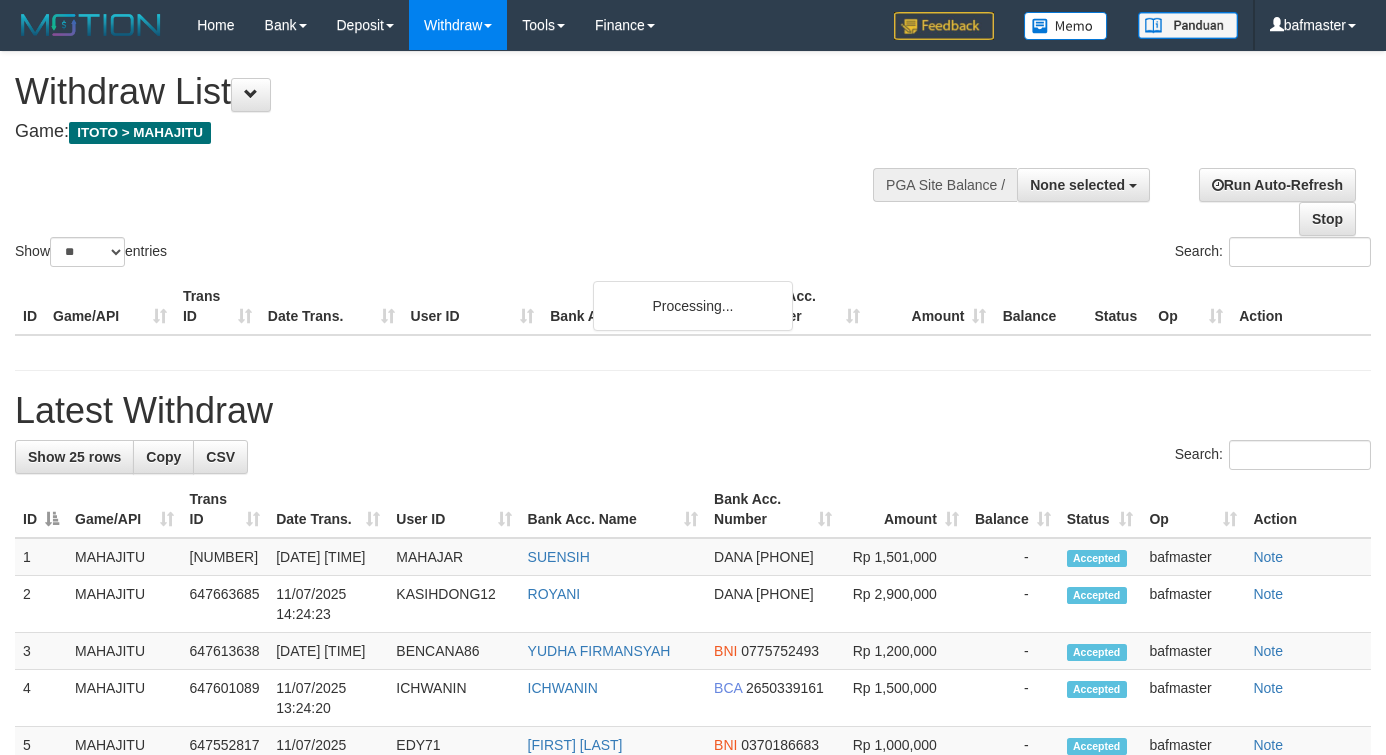 select 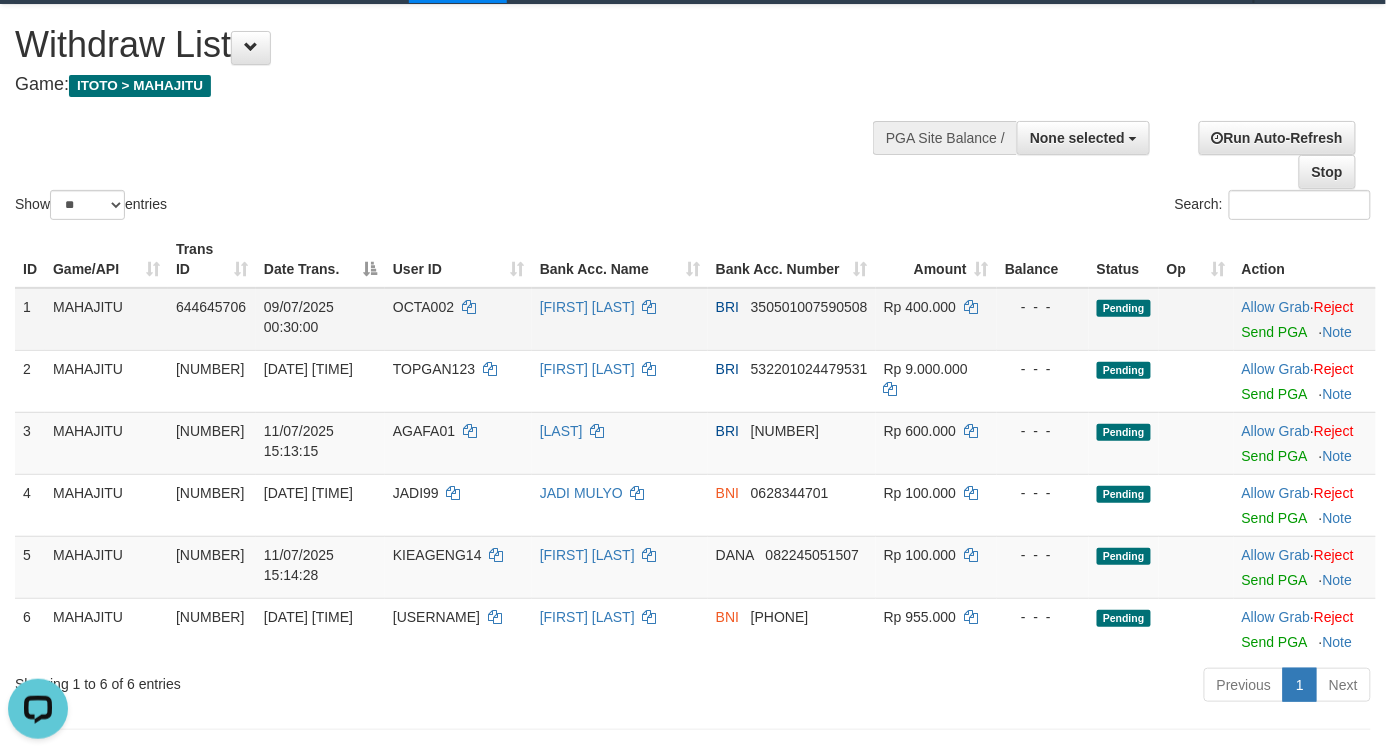 scroll, scrollTop: 0, scrollLeft: 0, axis: both 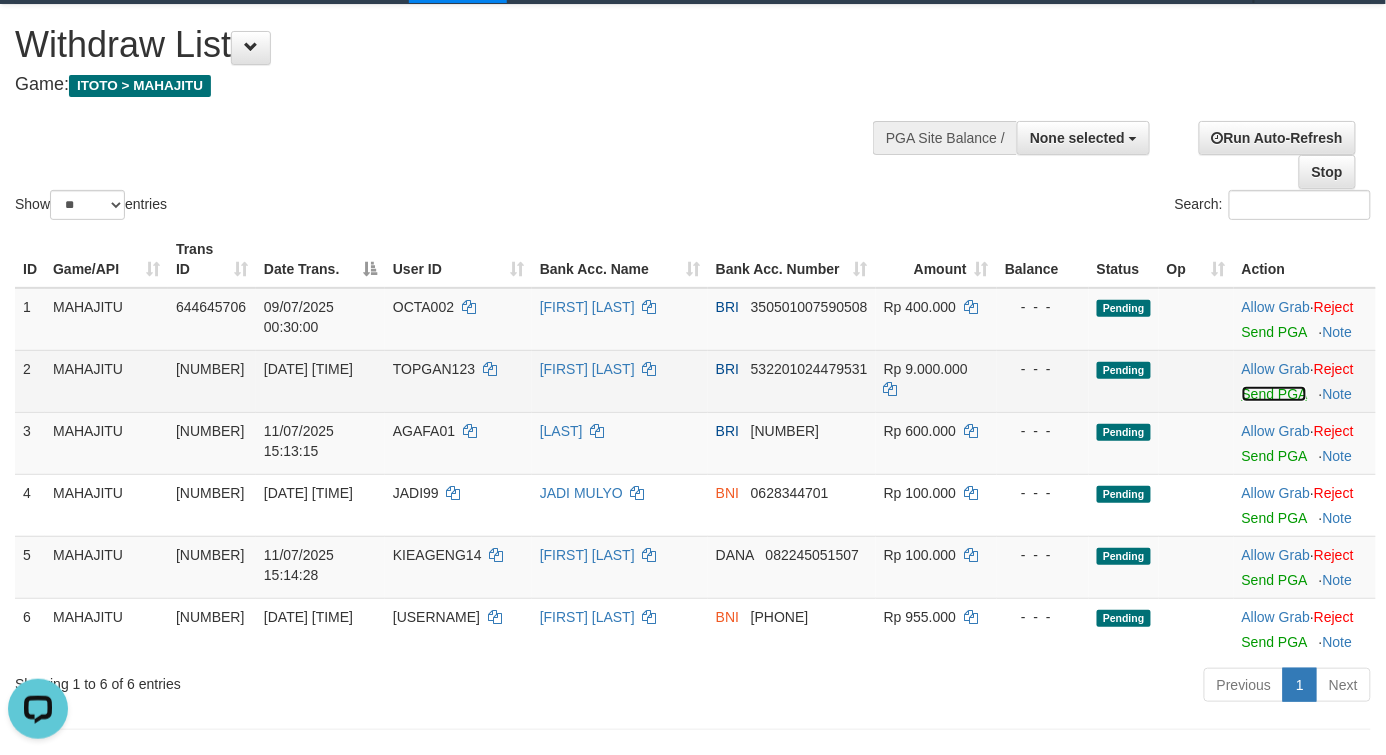 click on "Send PGA" at bounding box center (1274, 394) 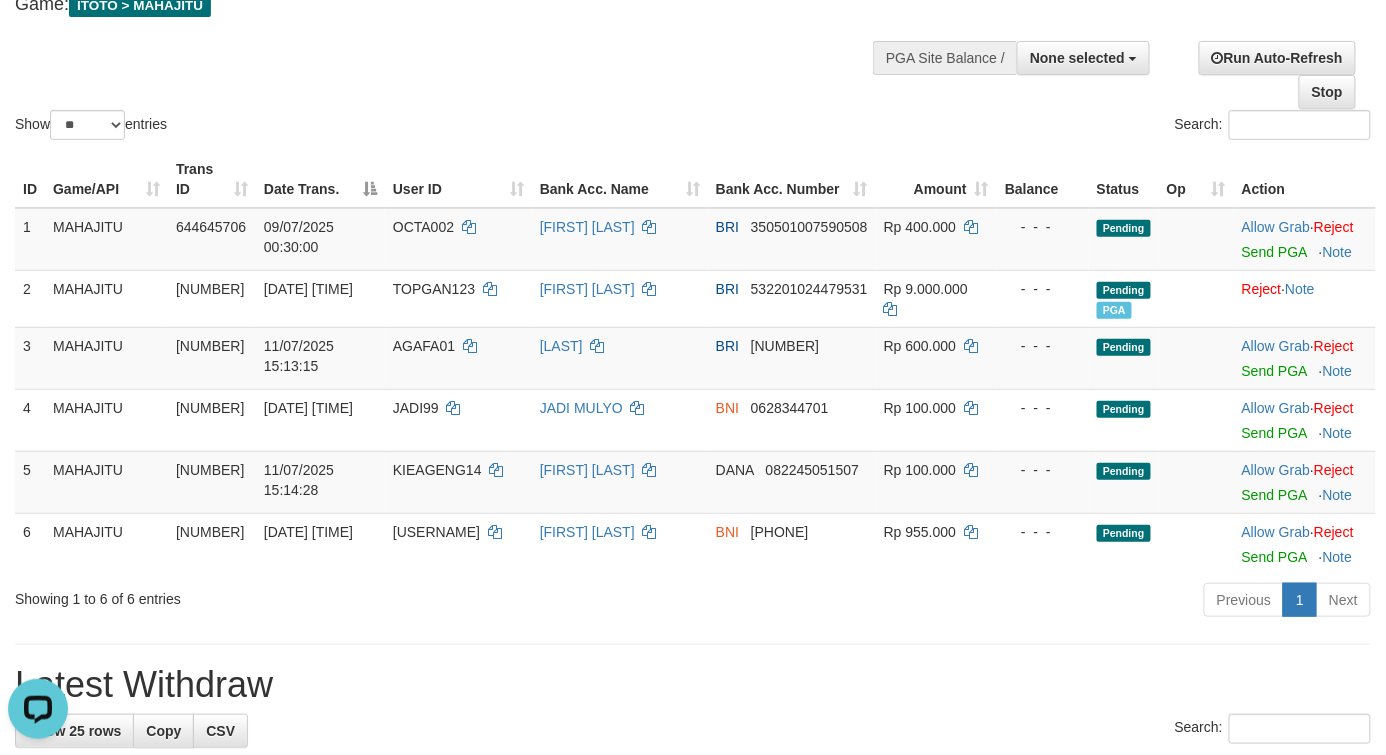 scroll, scrollTop: 47, scrollLeft: 0, axis: vertical 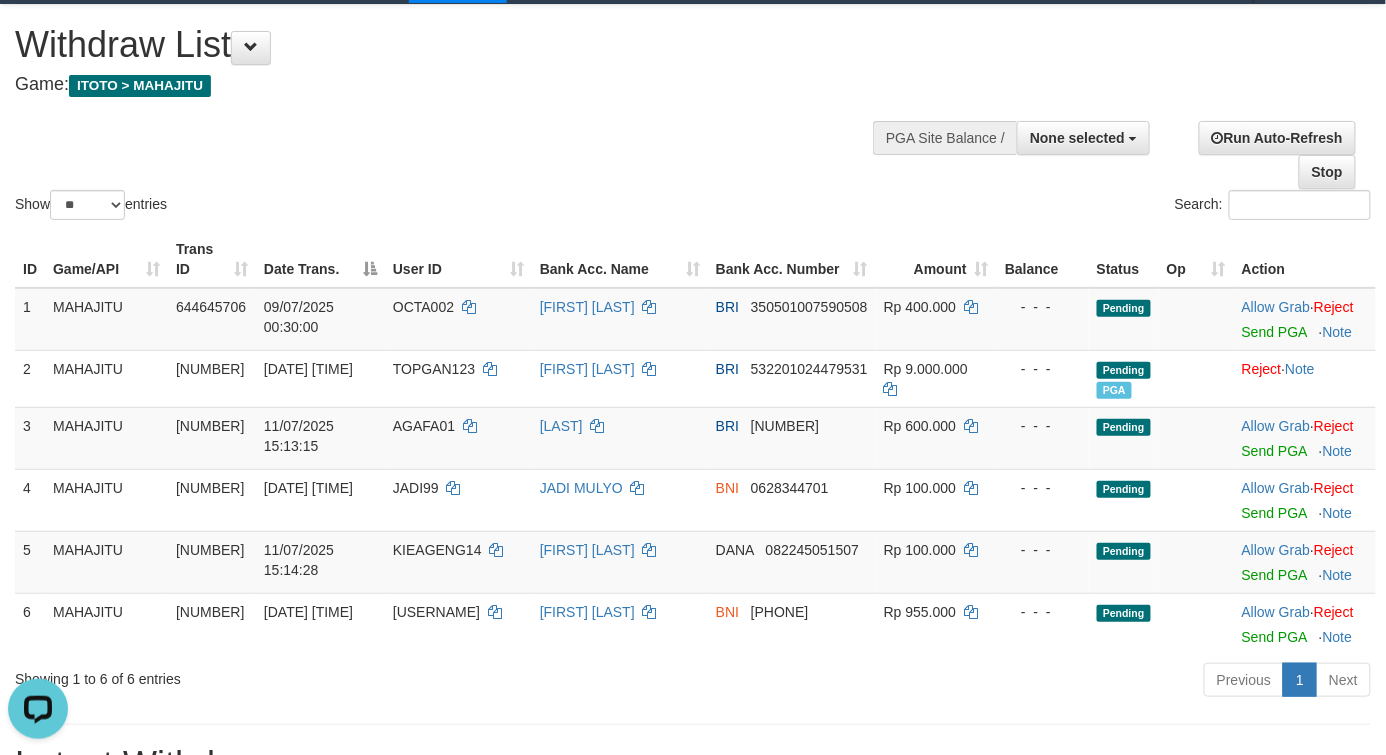 click on "Show  ** ** ** ***  entries" at bounding box center [346, 207] 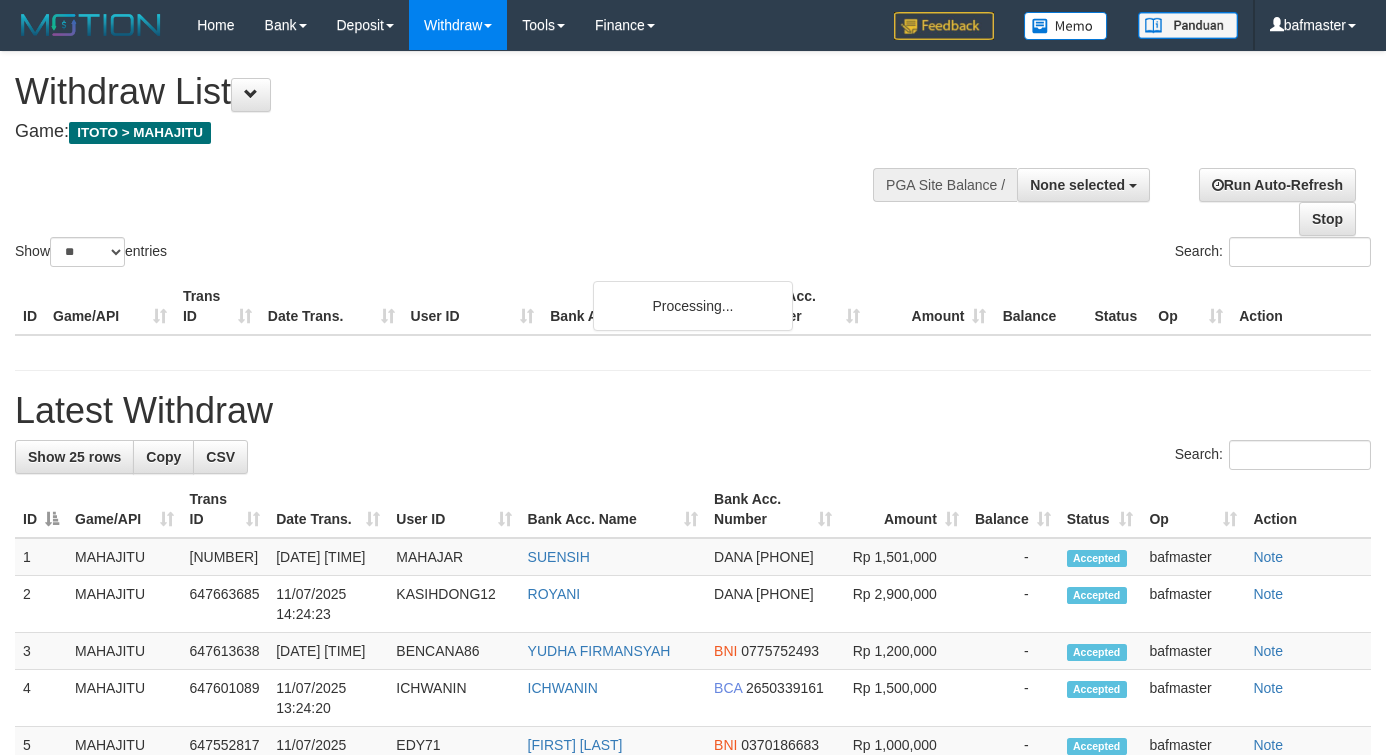 select 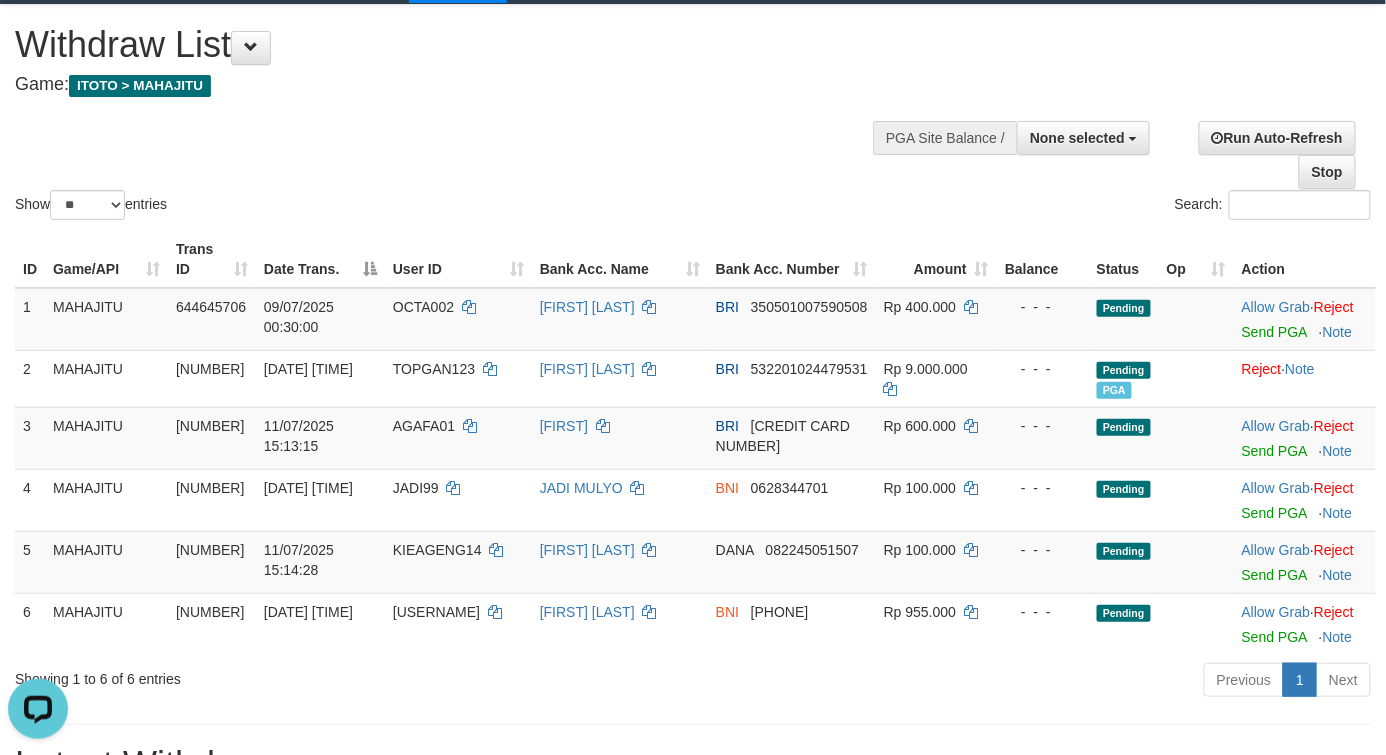 scroll, scrollTop: 0, scrollLeft: 0, axis: both 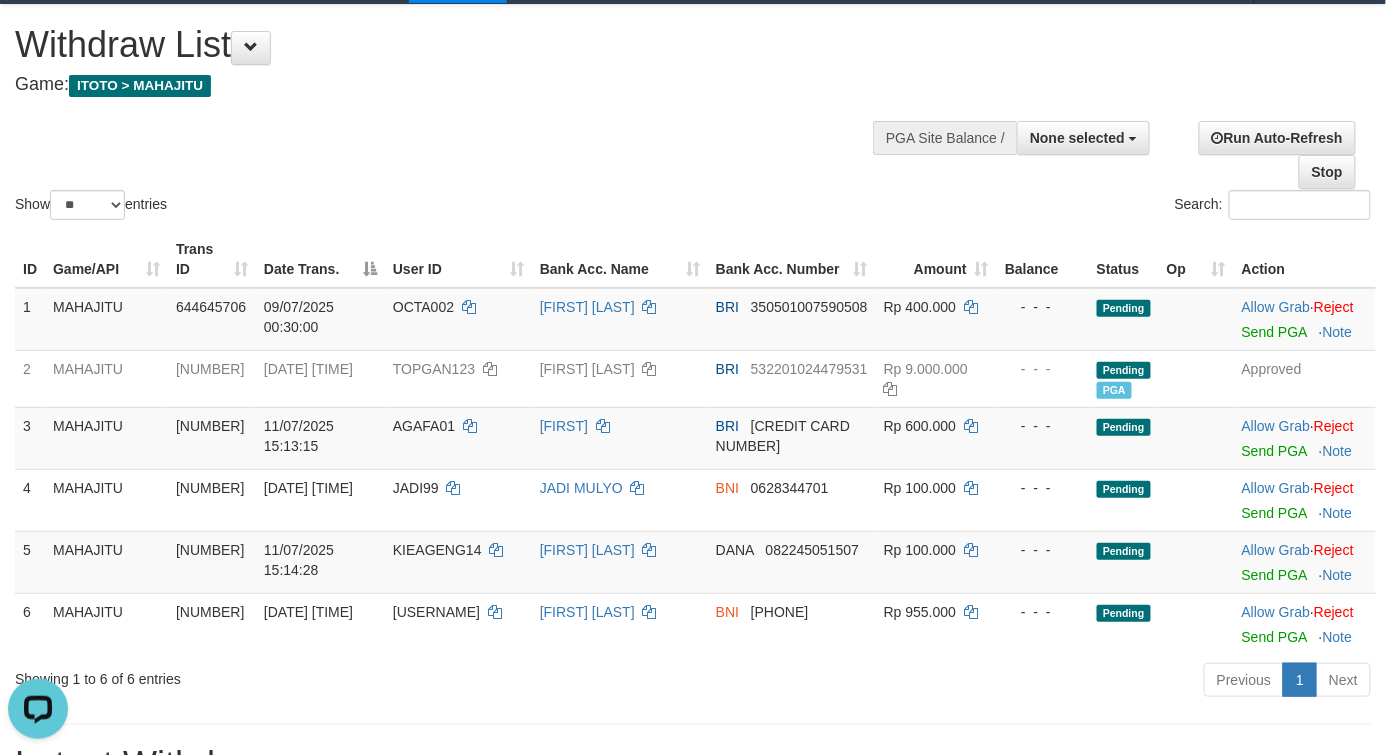 click on "Show  ** ** ** ***  entries" at bounding box center (346, 207) 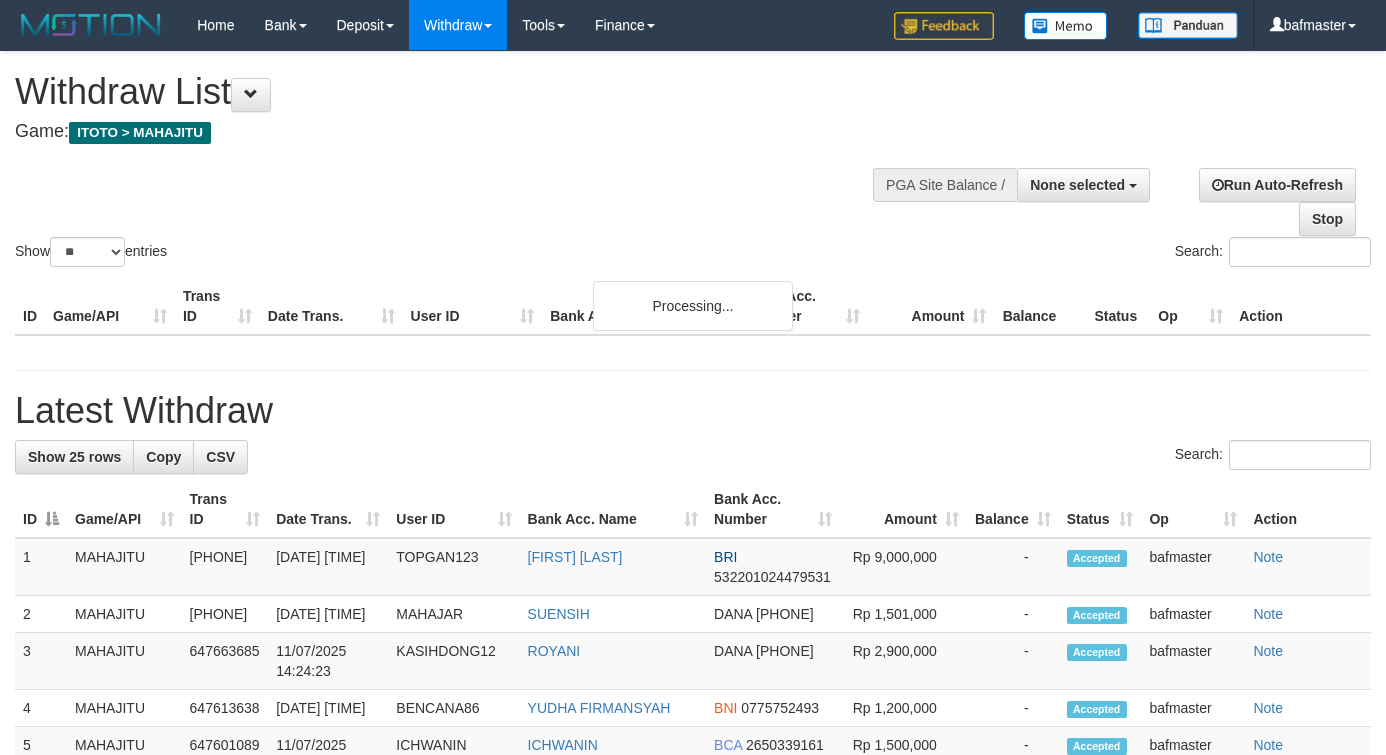 select 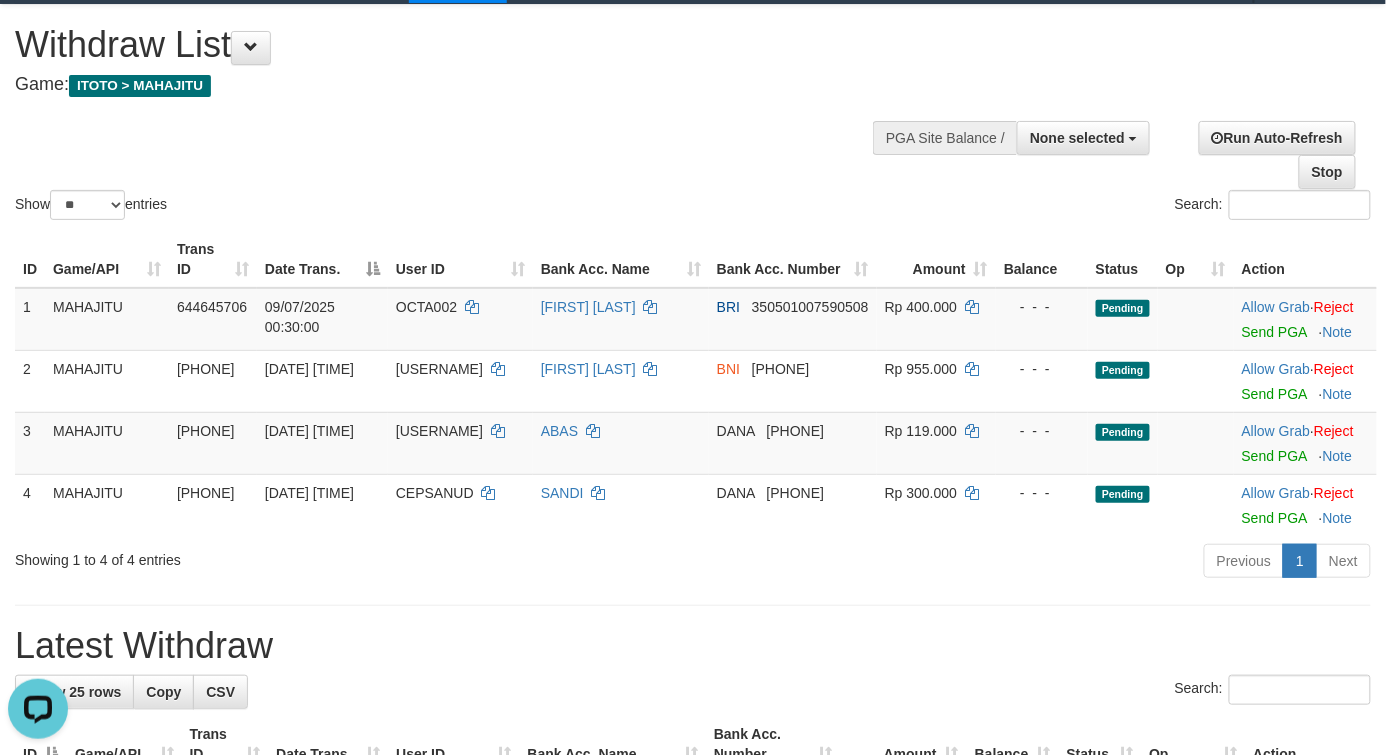 scroll, scrollTop: 0, scrollLeft: 0, axis: both 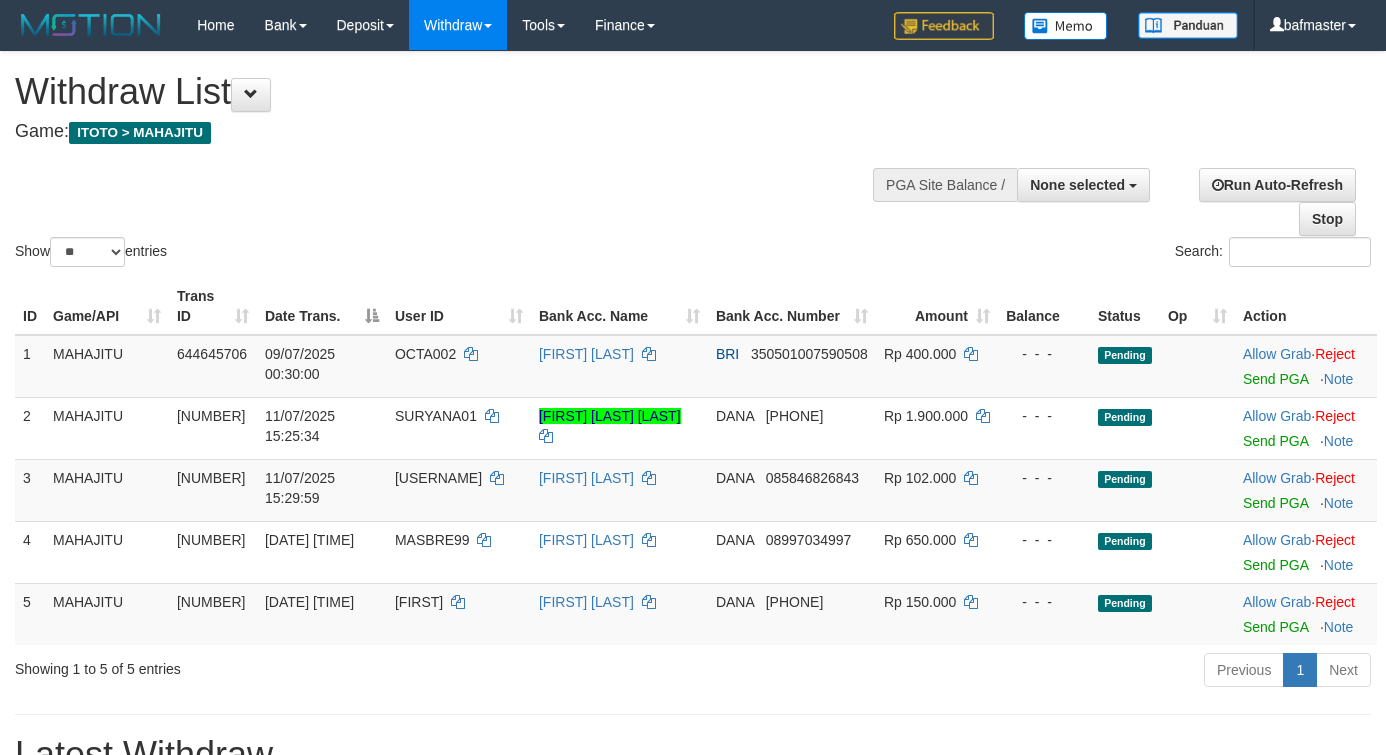 select 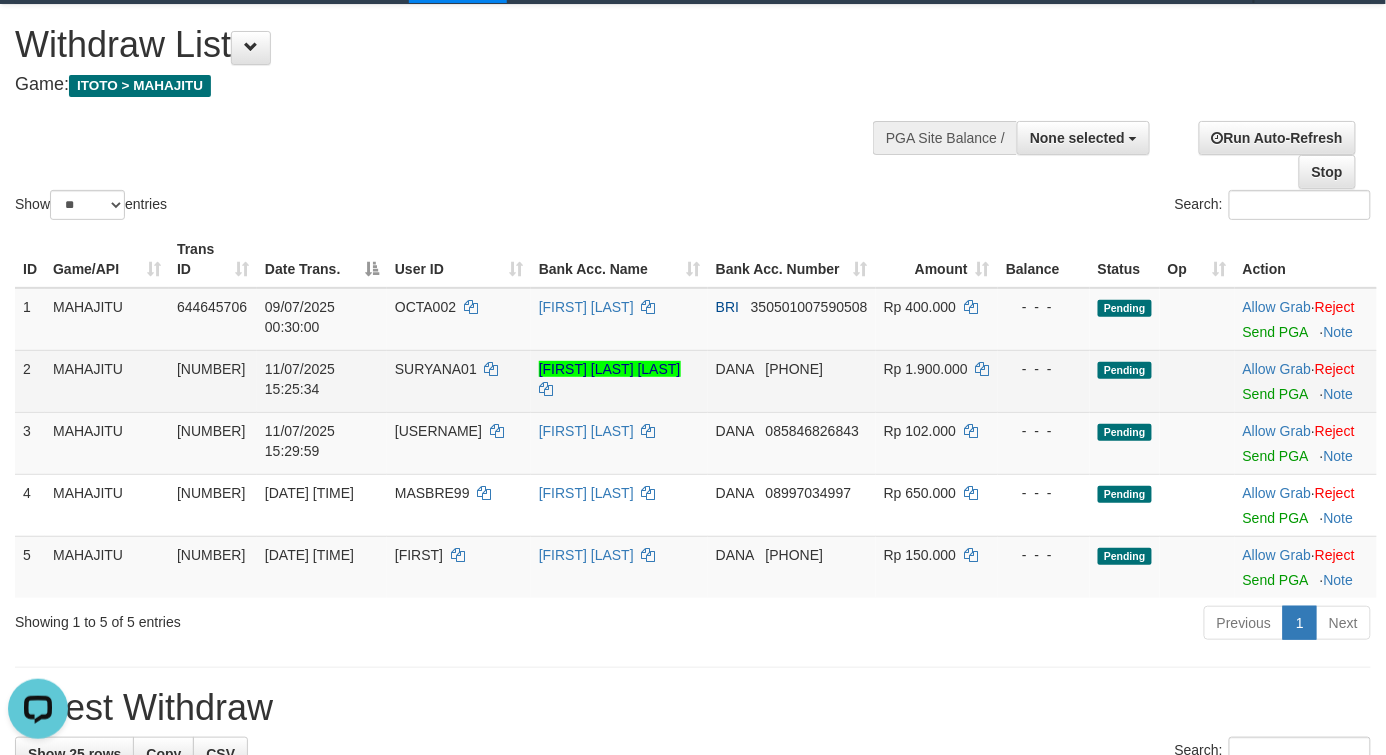 scroll, scrollTop: 0, scrollLeft: 0, axis: both 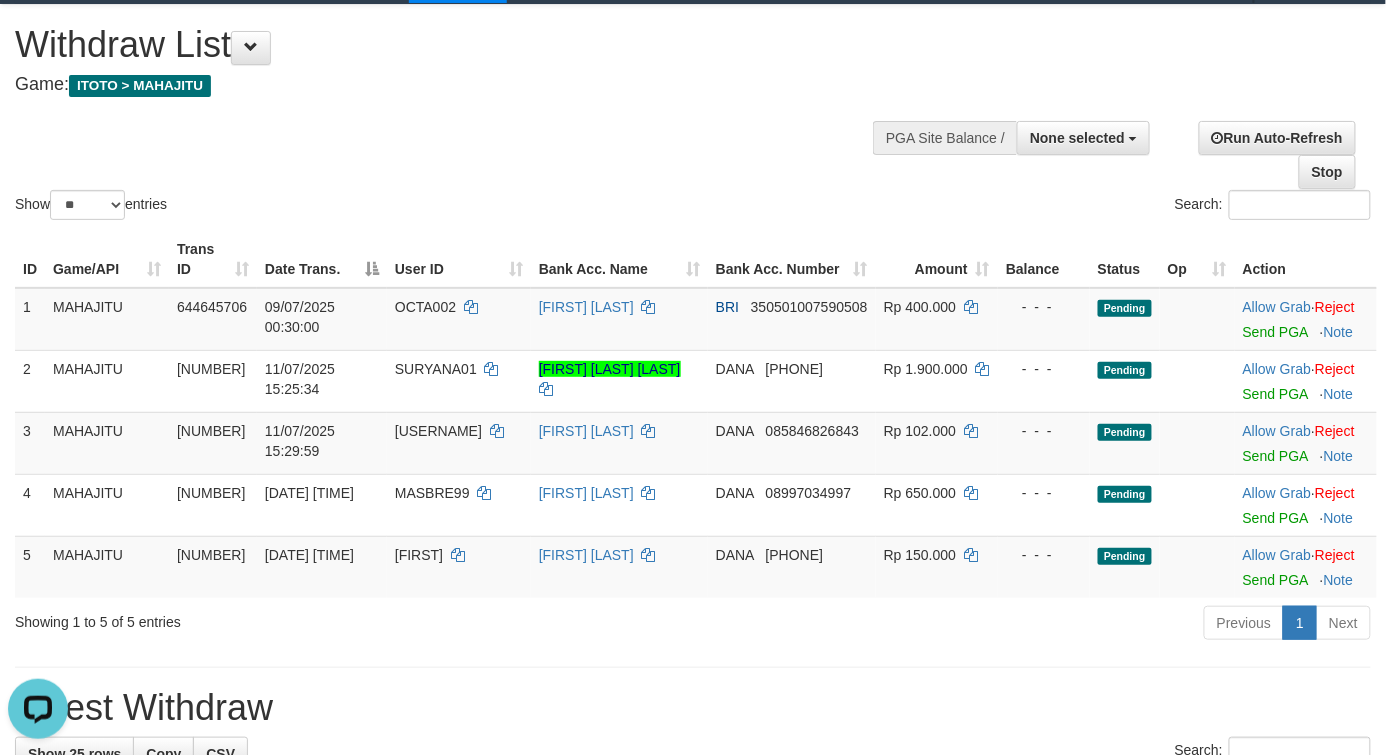 click on "Show  ** ** ** ***  entries Search:" at bounding box center [693, 114] 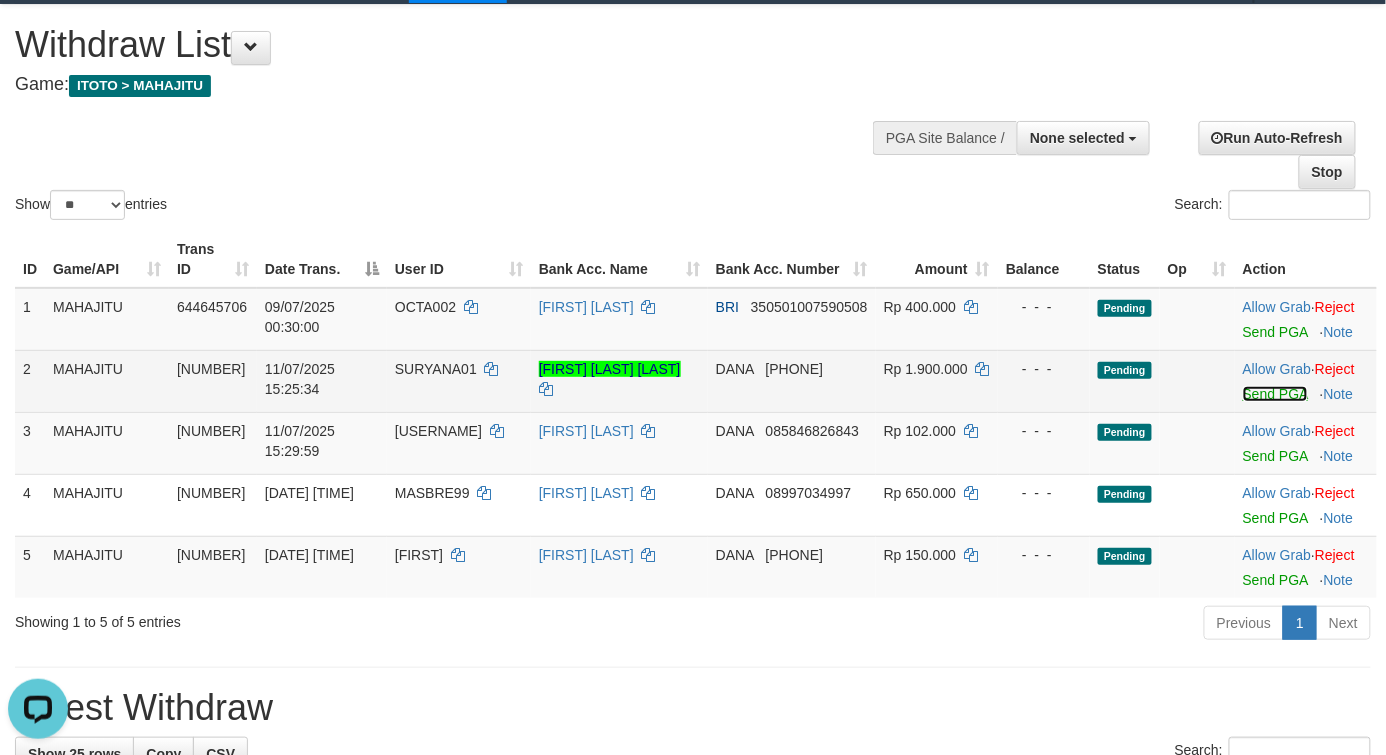 click on "Send PGA" at bounding box center (1275, 394) 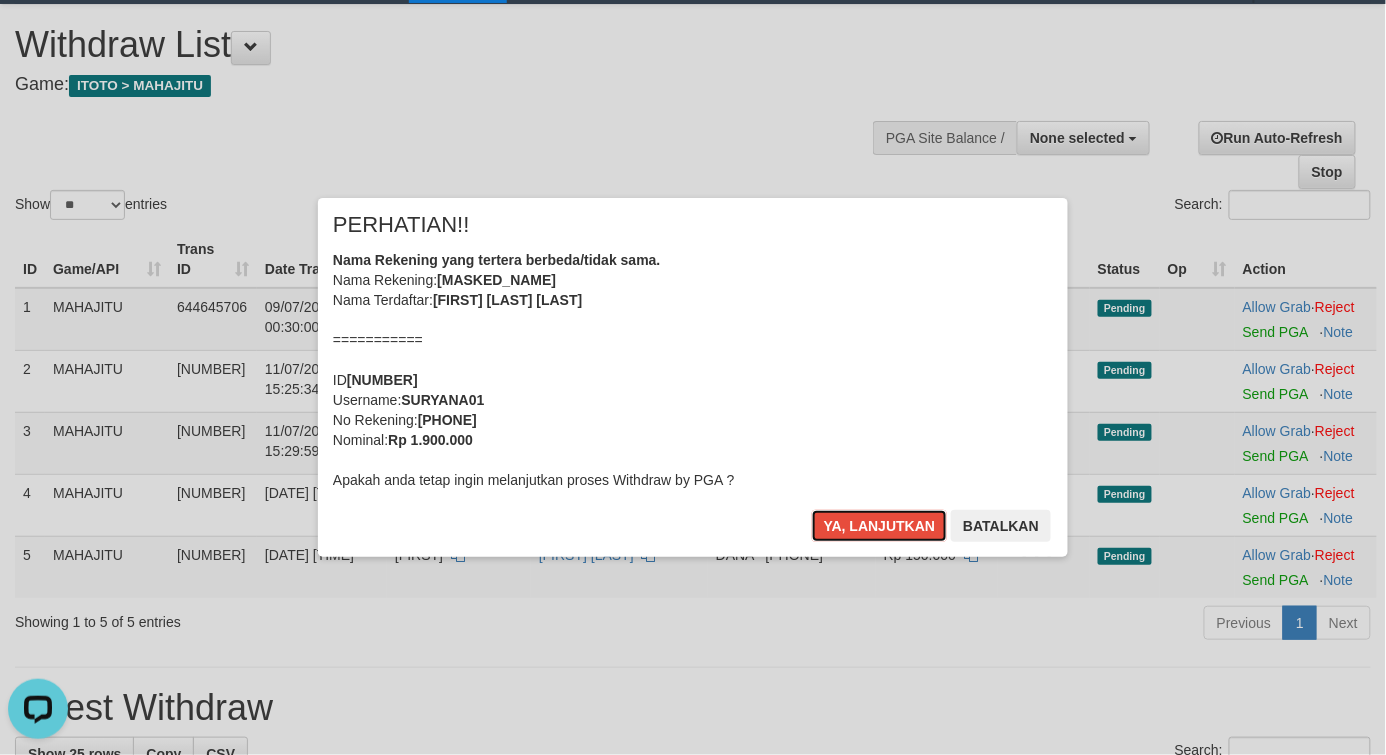 click on "Ya, lanjutkan" at bounding box center (880, 526) 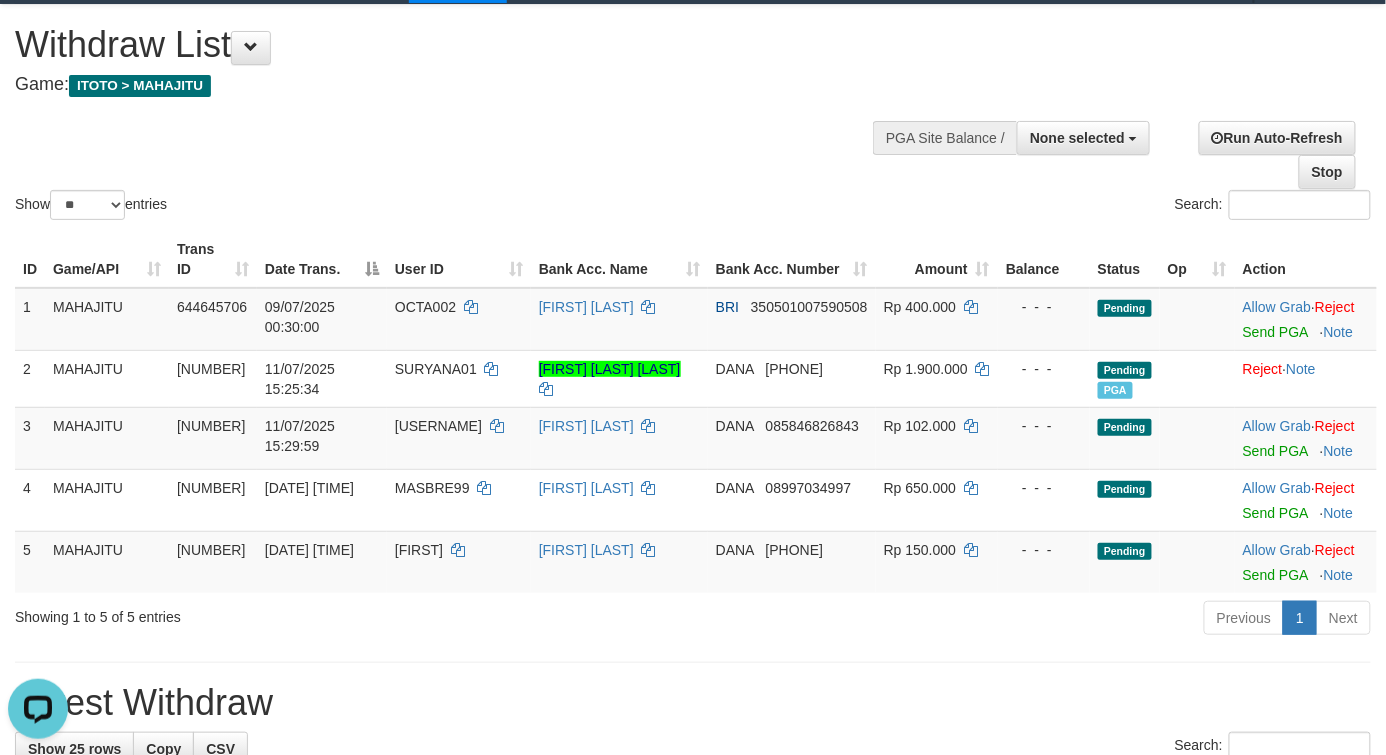 click on "Show  ** ** ** ***  entries Search:" at bounding box center (693, 114) 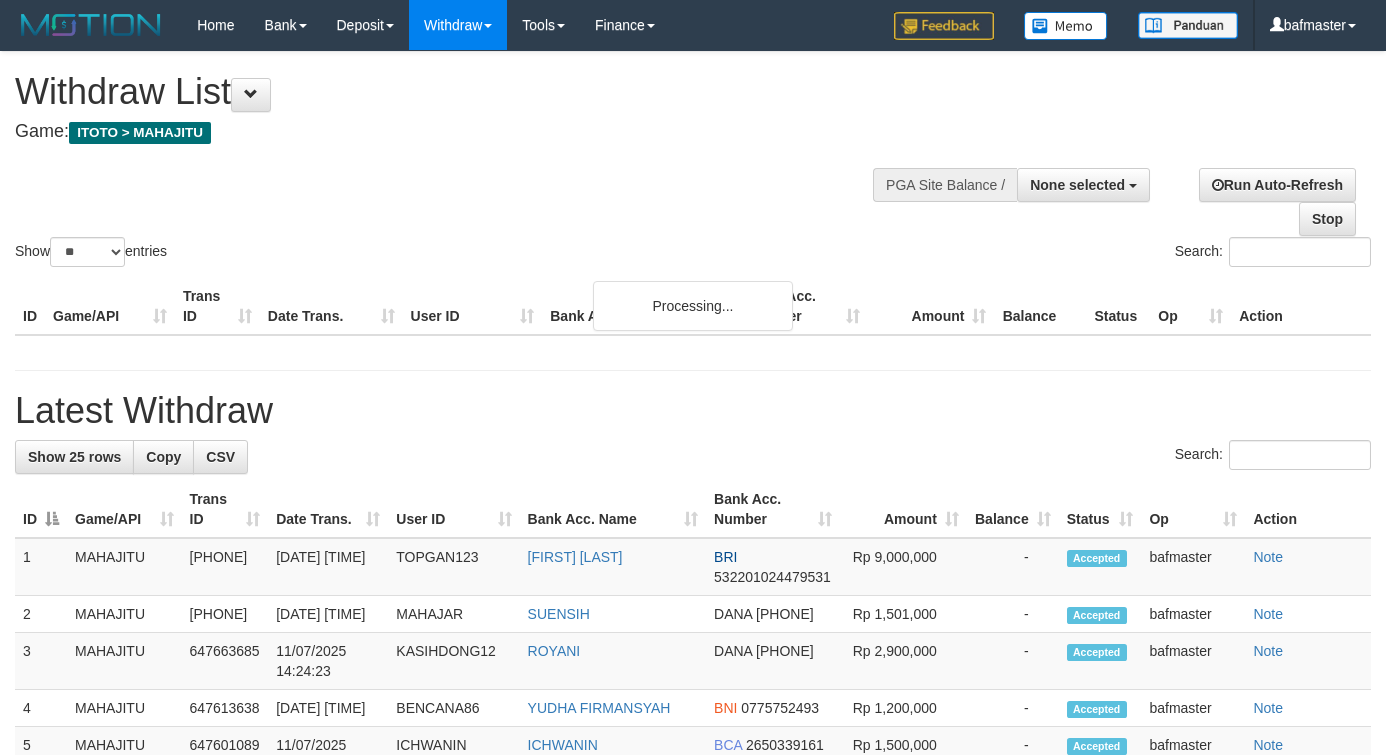 select 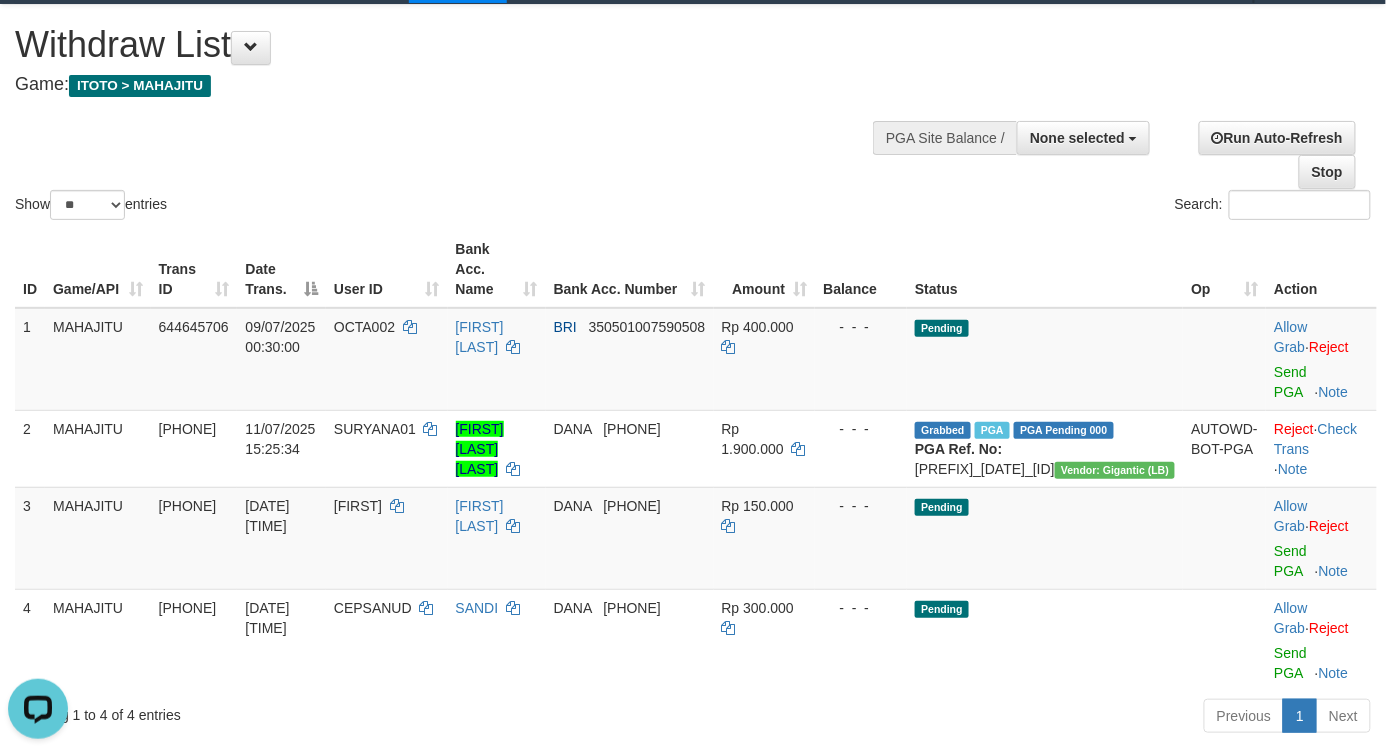 scroll, scrollTop: 0, scrollLeft: 0, axis: both 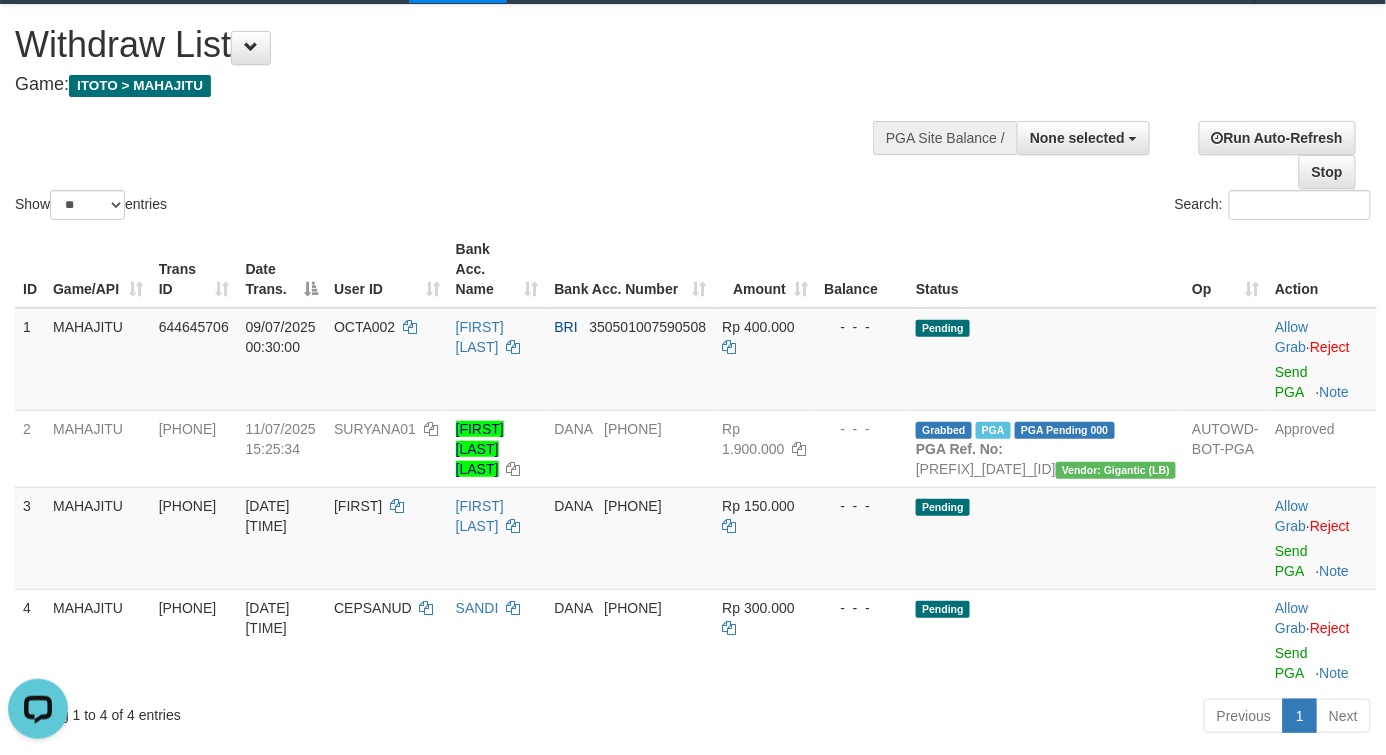 click on "Show  ** ** ** ***  entries Search:" at bounding box center (693, 114) 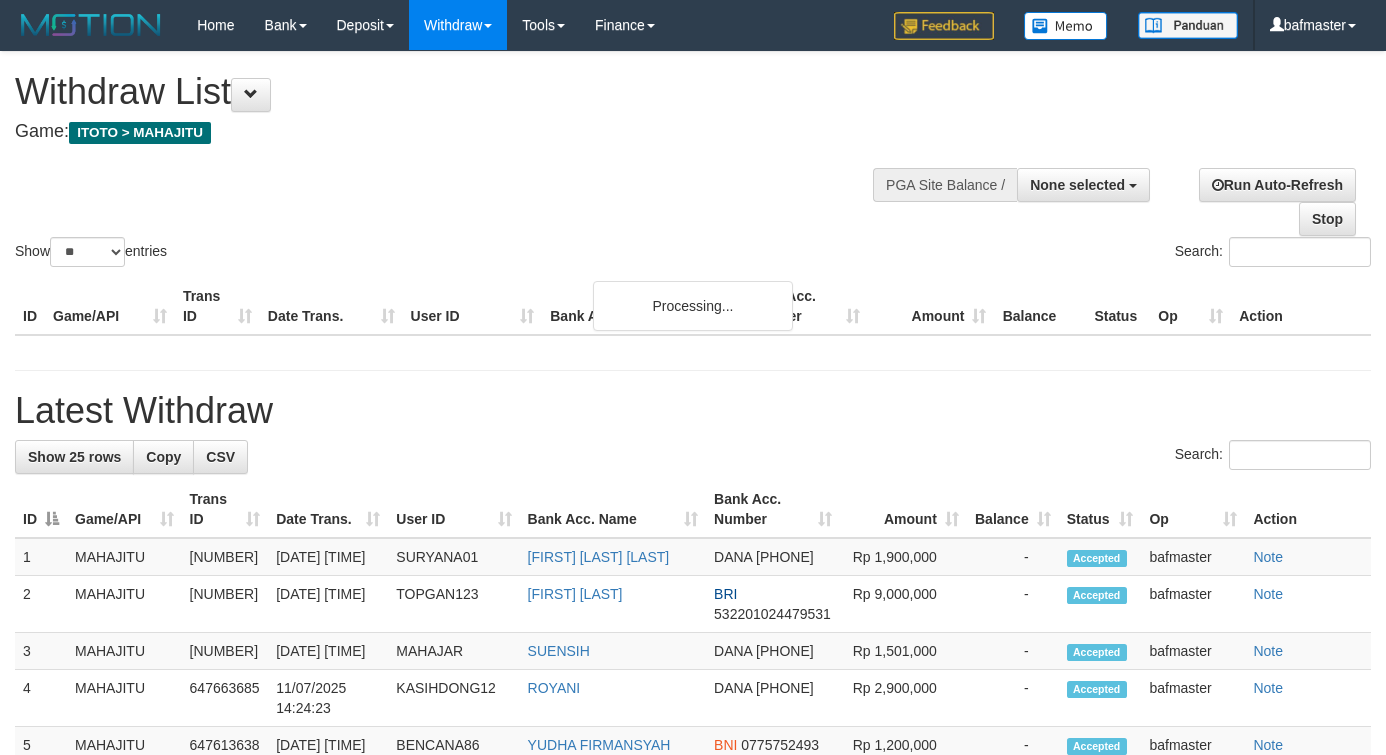 select 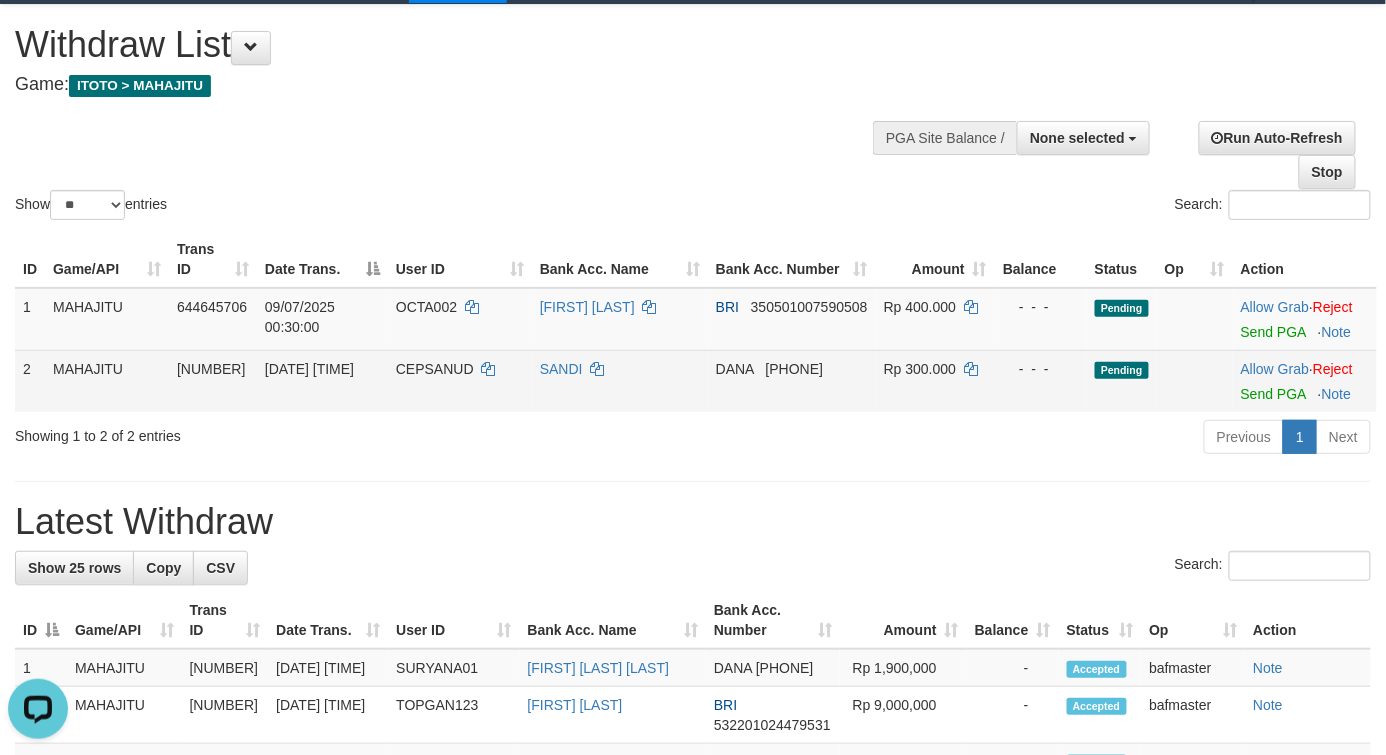 scroll, scrollTop: 0, scrollLeft: 0, axis: both 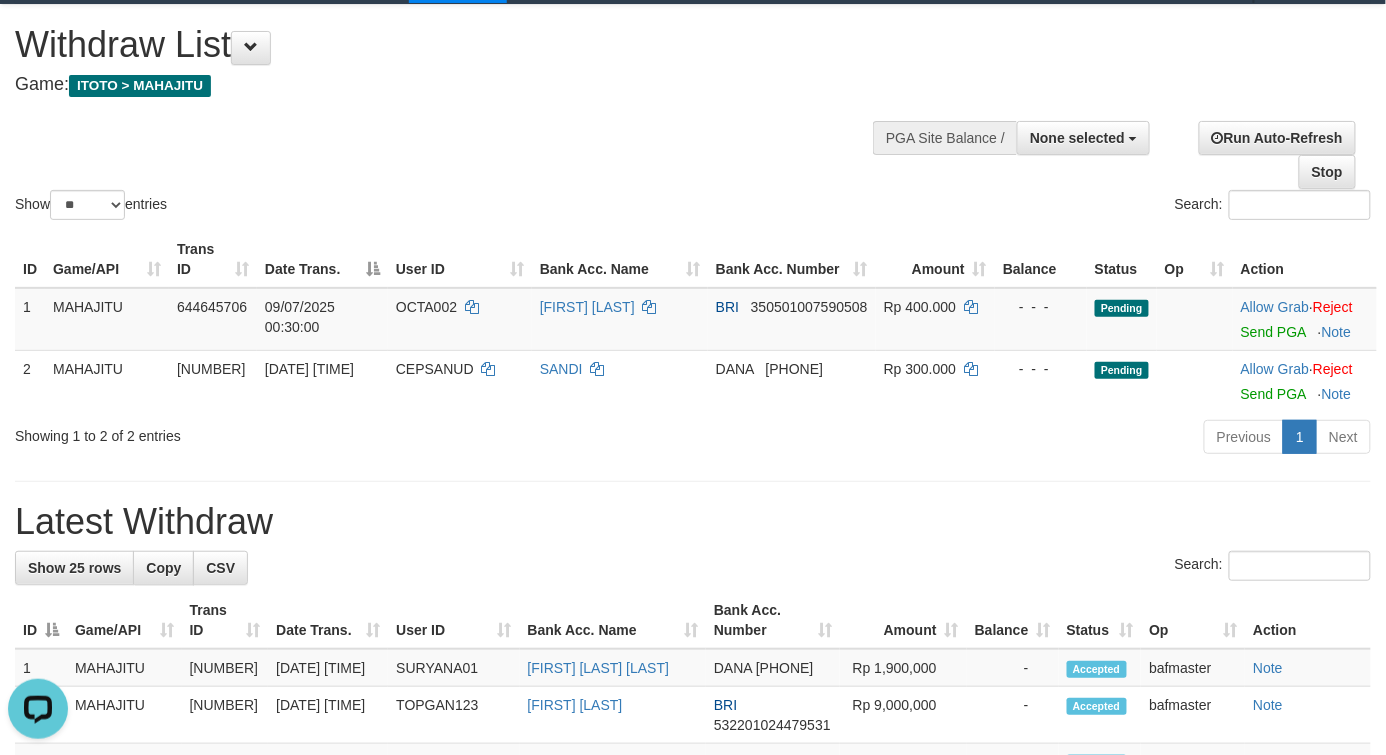 click on "Show  ** ** ** ***  entries Search:" at bounding box center (693, 114) 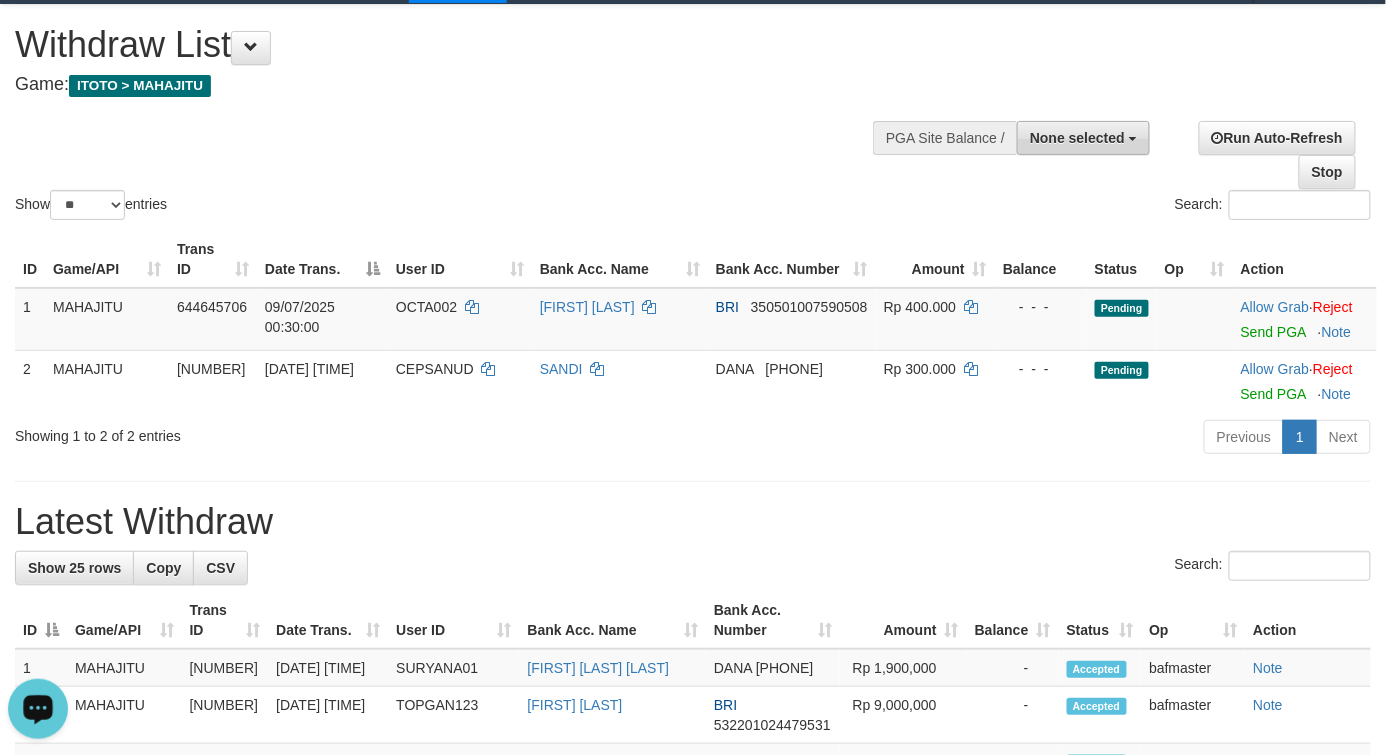 click on "None selected" at bounding box center (1077, 138) 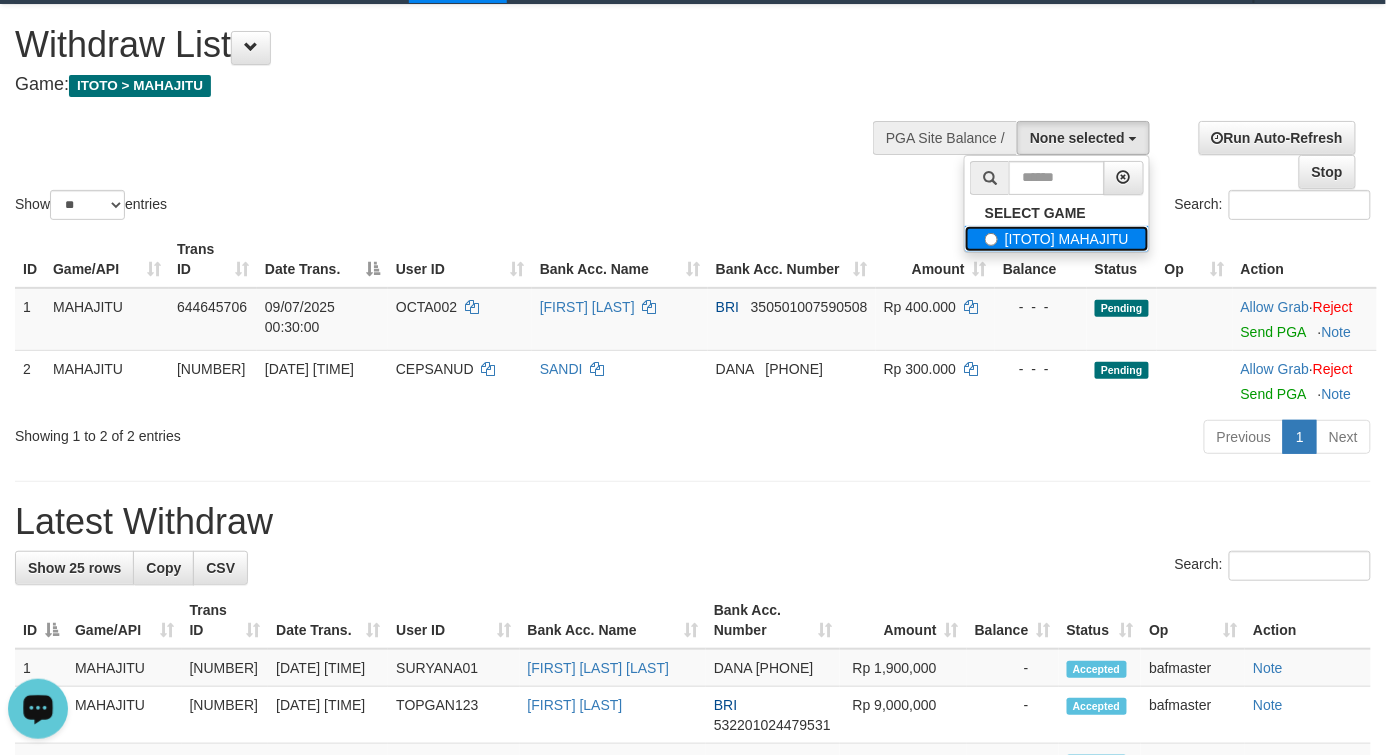 click on "[ITOTO] MAHAJITU" at bounding box center [1057, 239] 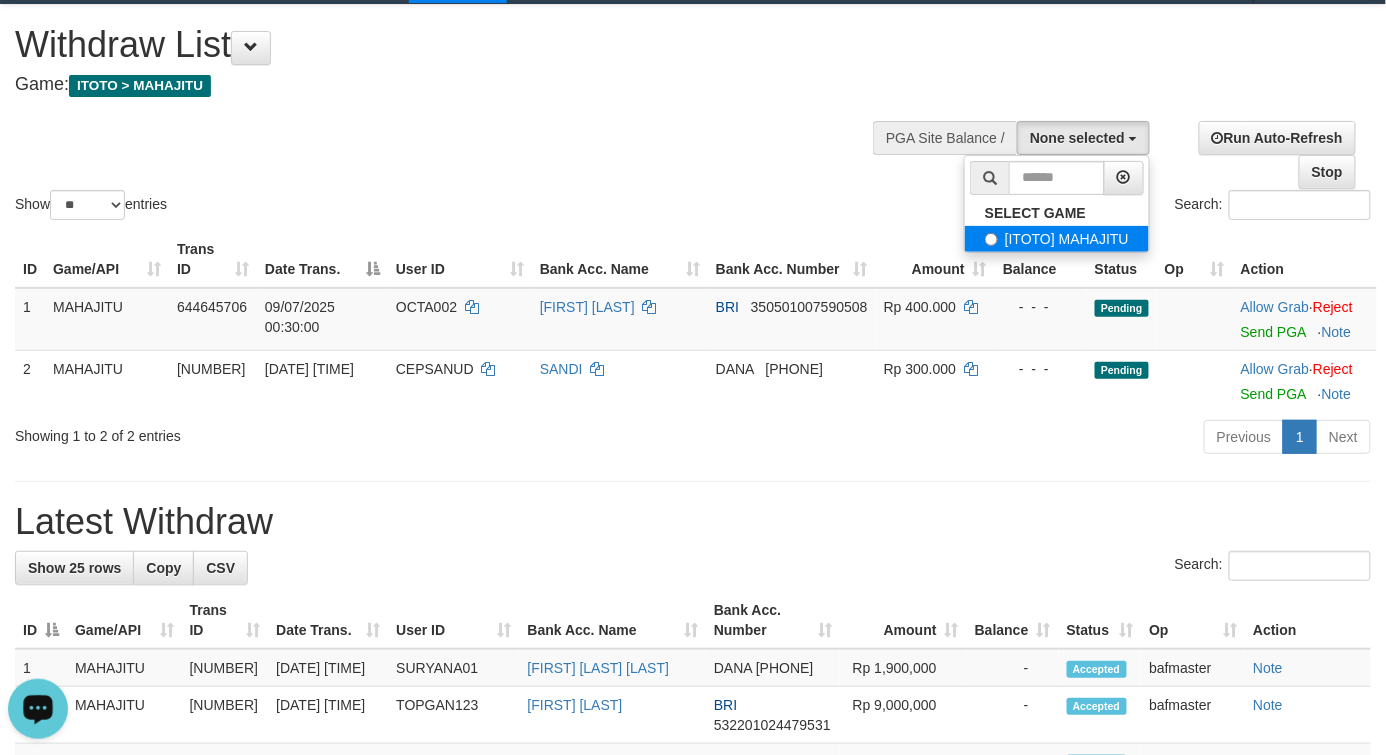 select on "***" 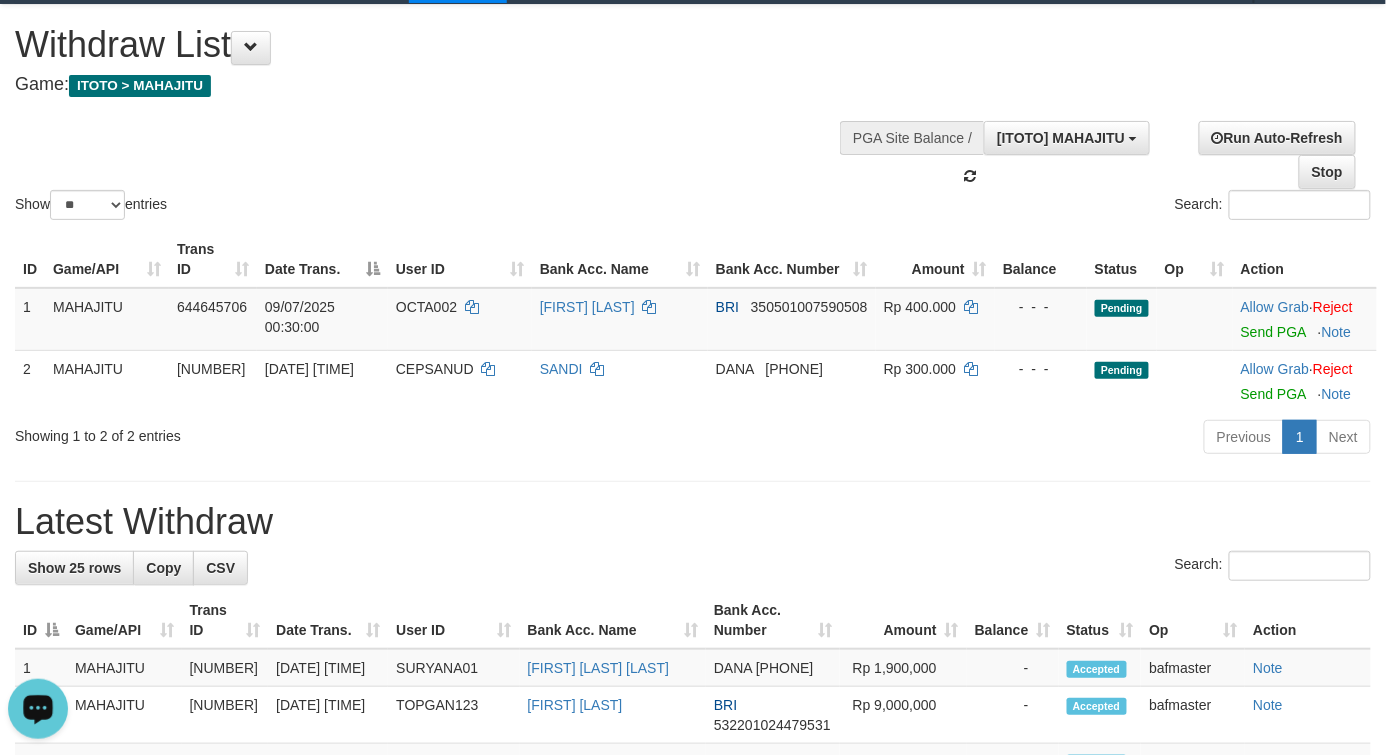 scroll, scrollTop: 17, scrollLeft: 0, axis: vertical 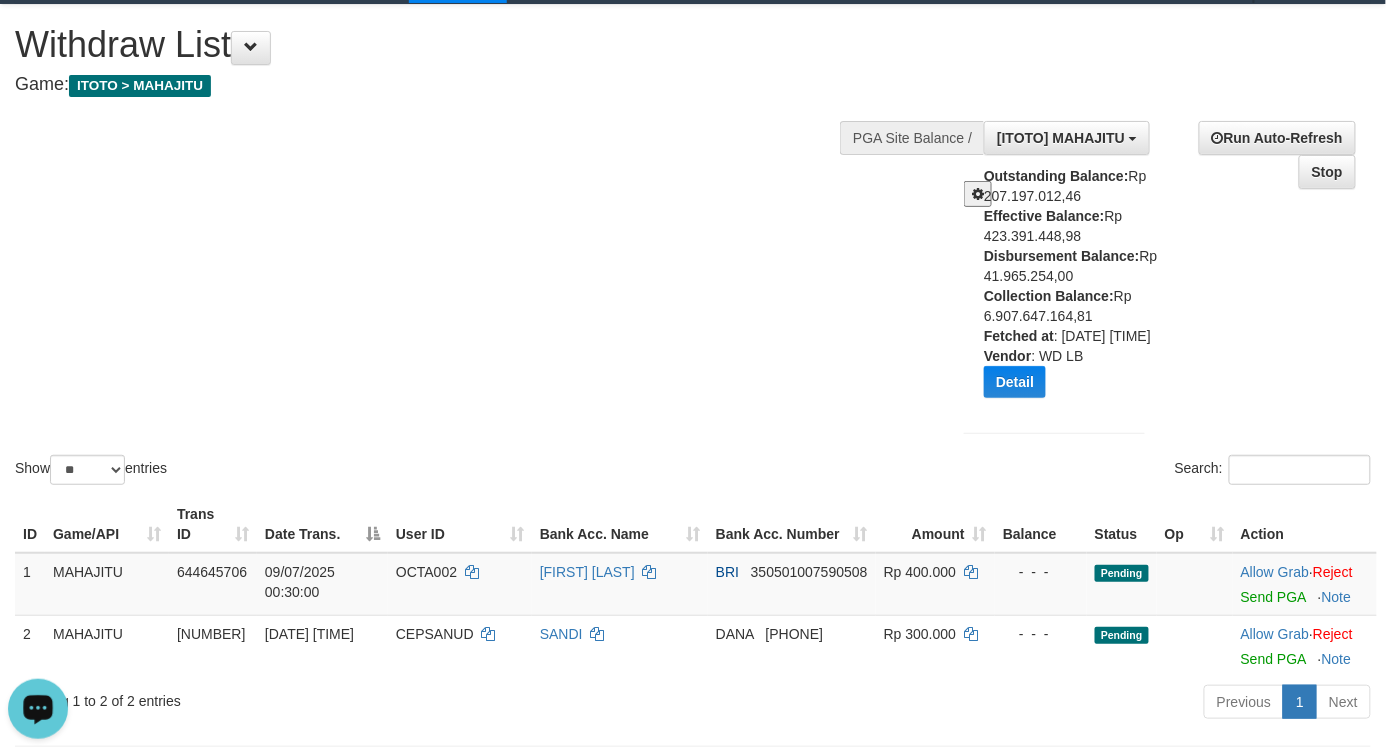 click on "Show  ** ** ** ***  entries Search:" at bounding box center (693, 247) 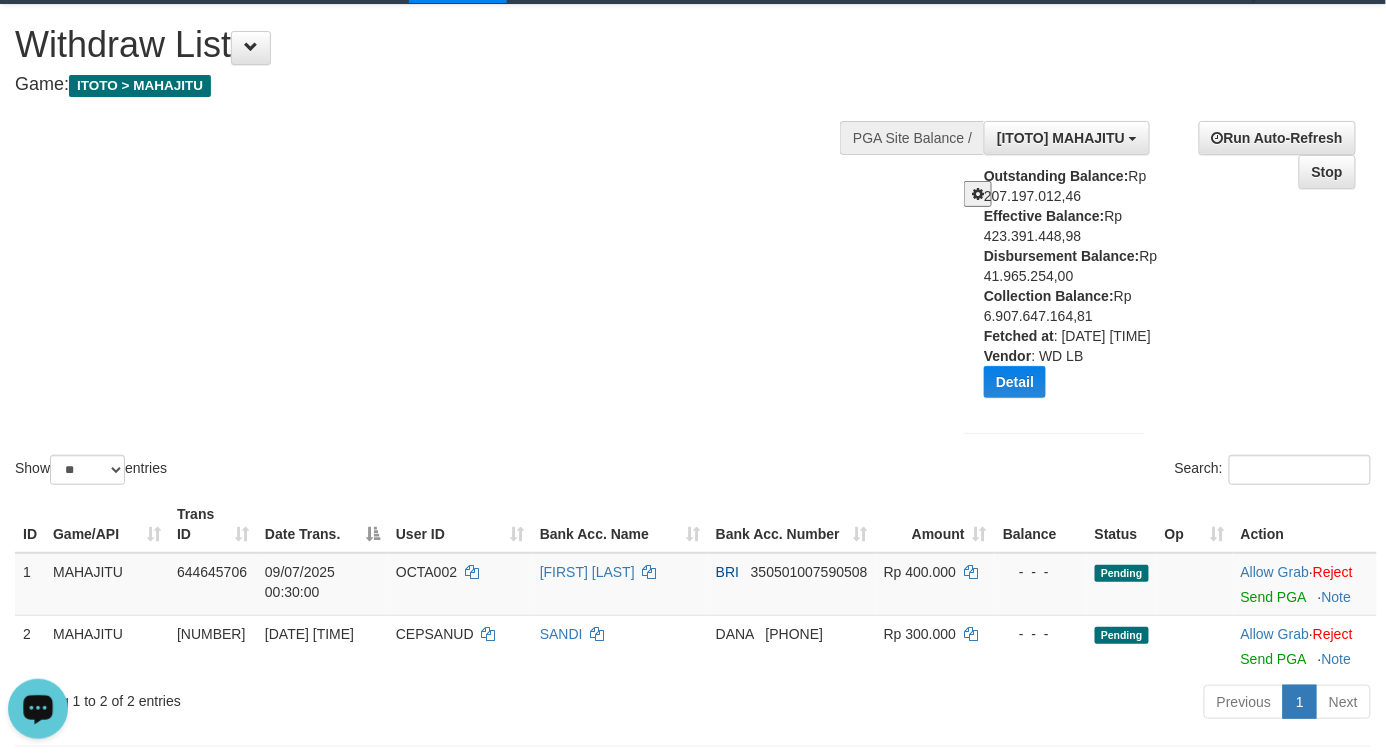 click on "Show  ** ** ** ***  entries Search:" at bounding box center (693, 247) 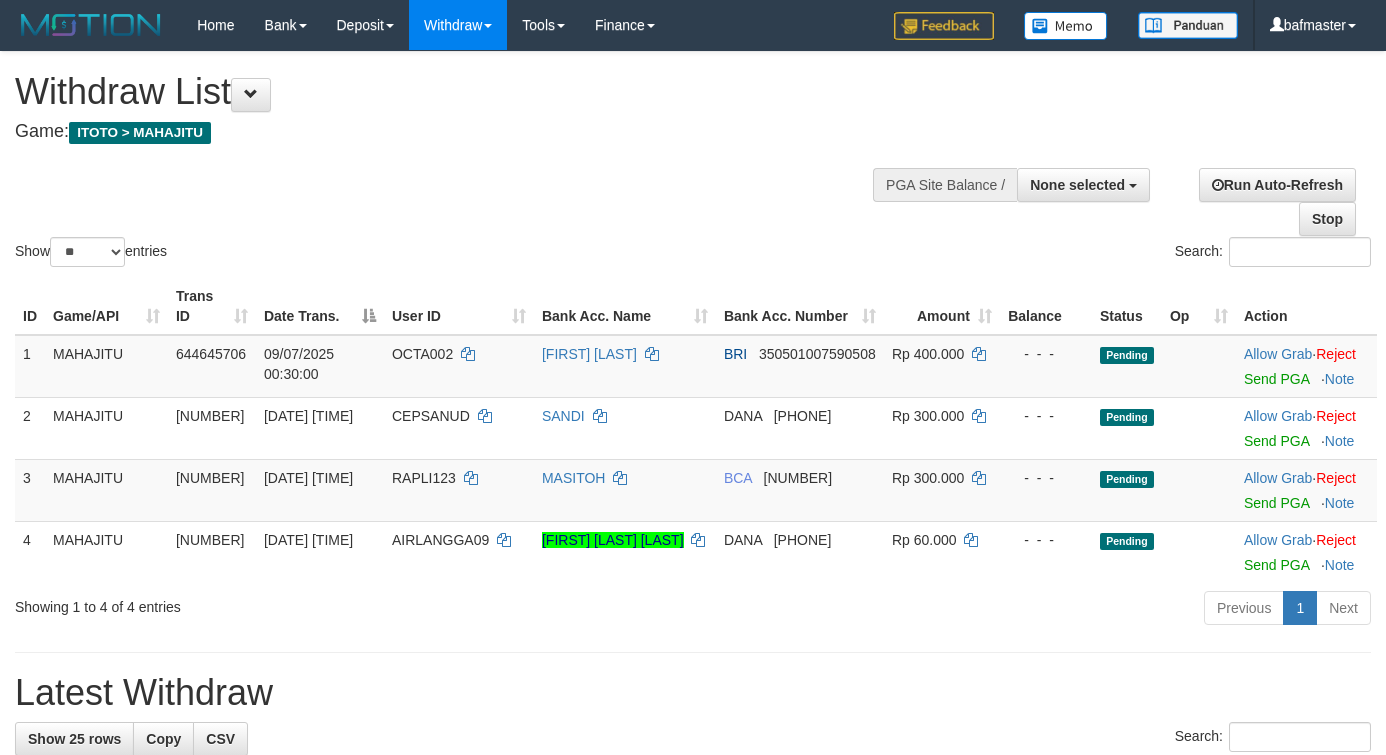 select 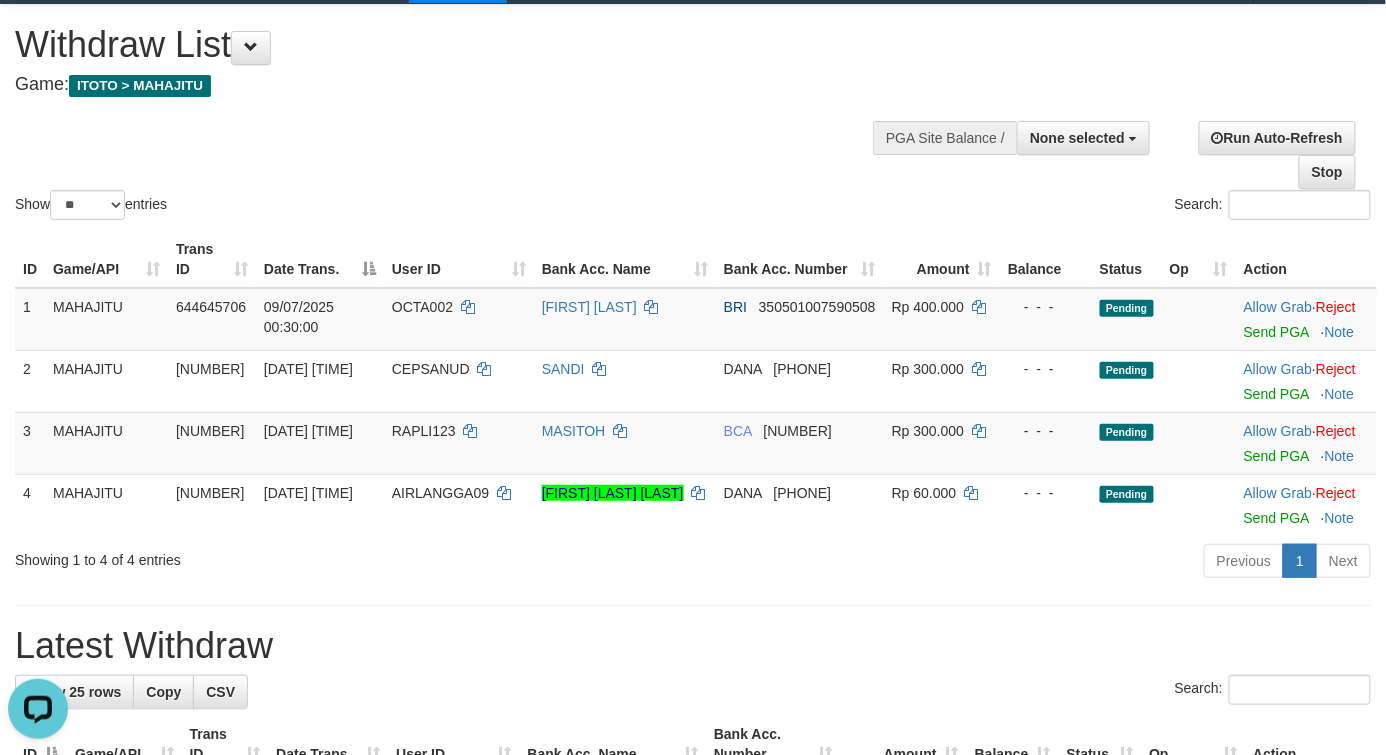 scroll, scrollTop: 0, scrollLeft: 0, axis: both 